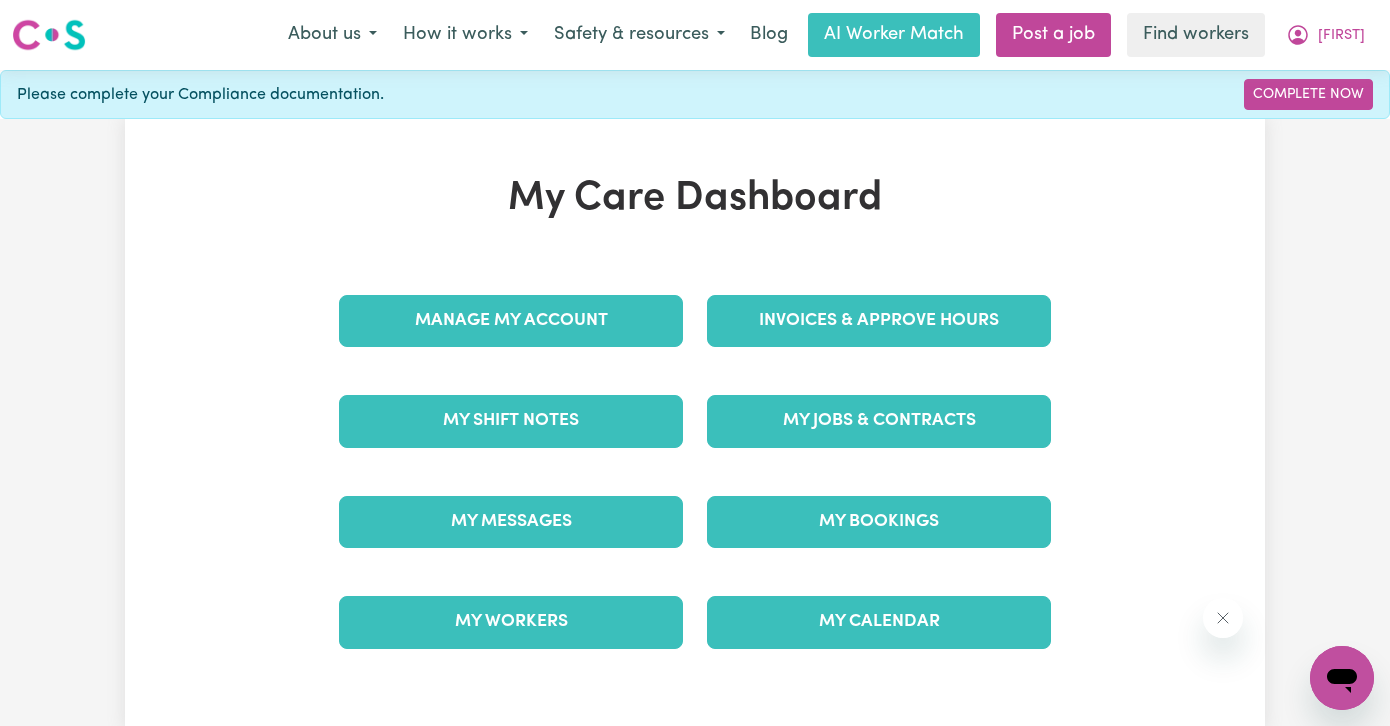 scroll, scrollTop: 0, scrollLeft: 0, axis: both 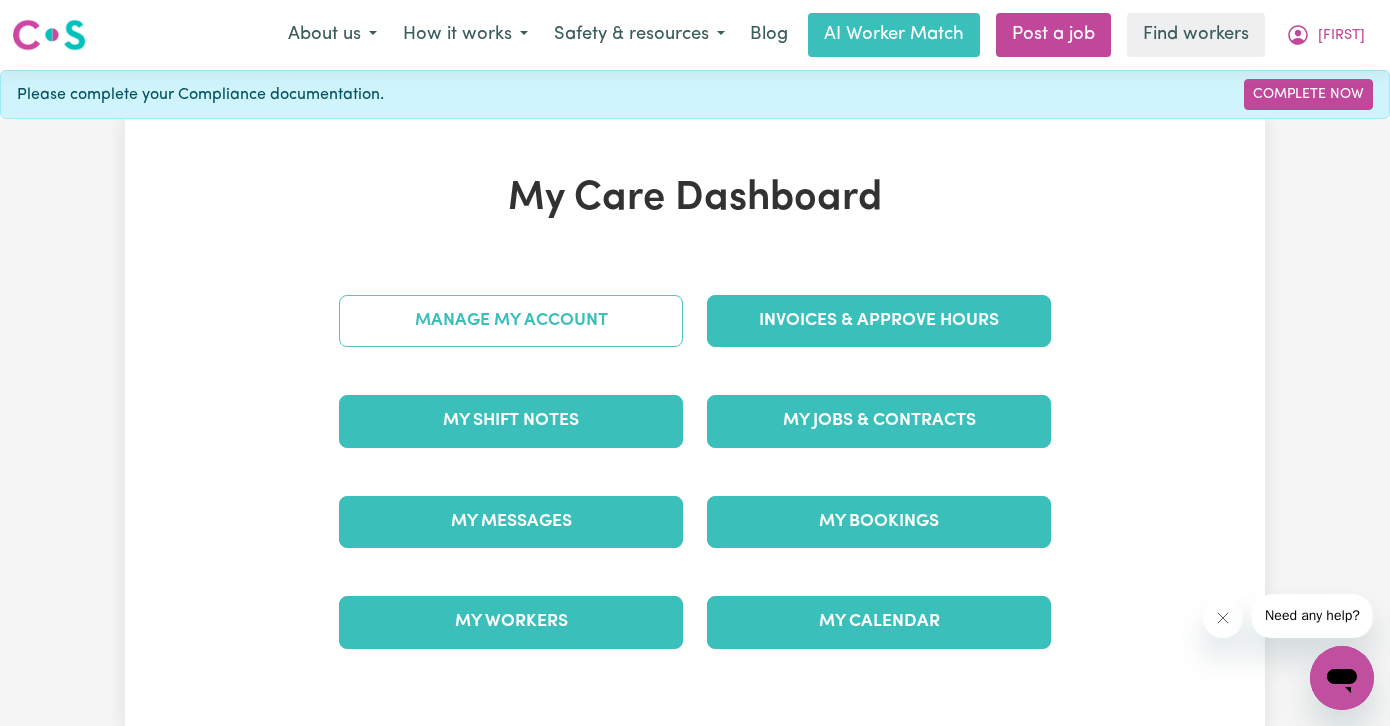 click on "Manage My Account" at bounding box center [511, 321] 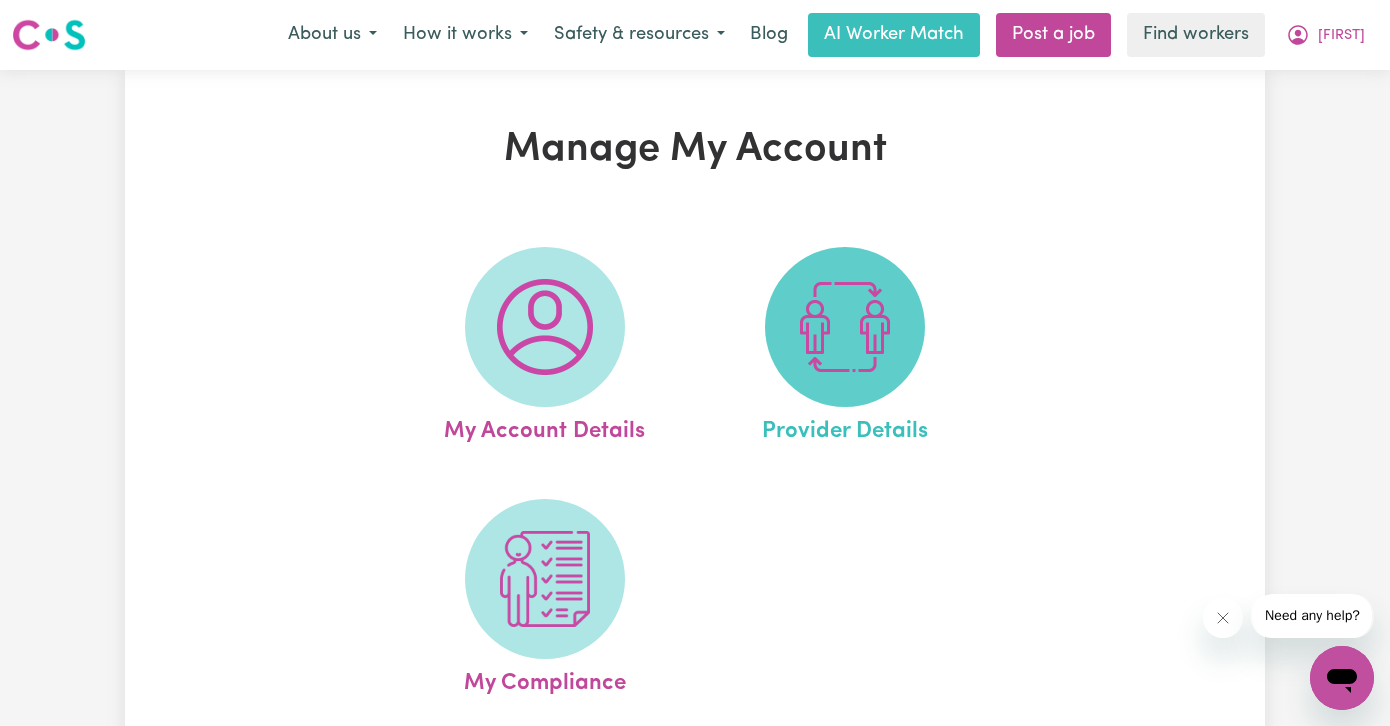 click at bounding box center [845, 327] 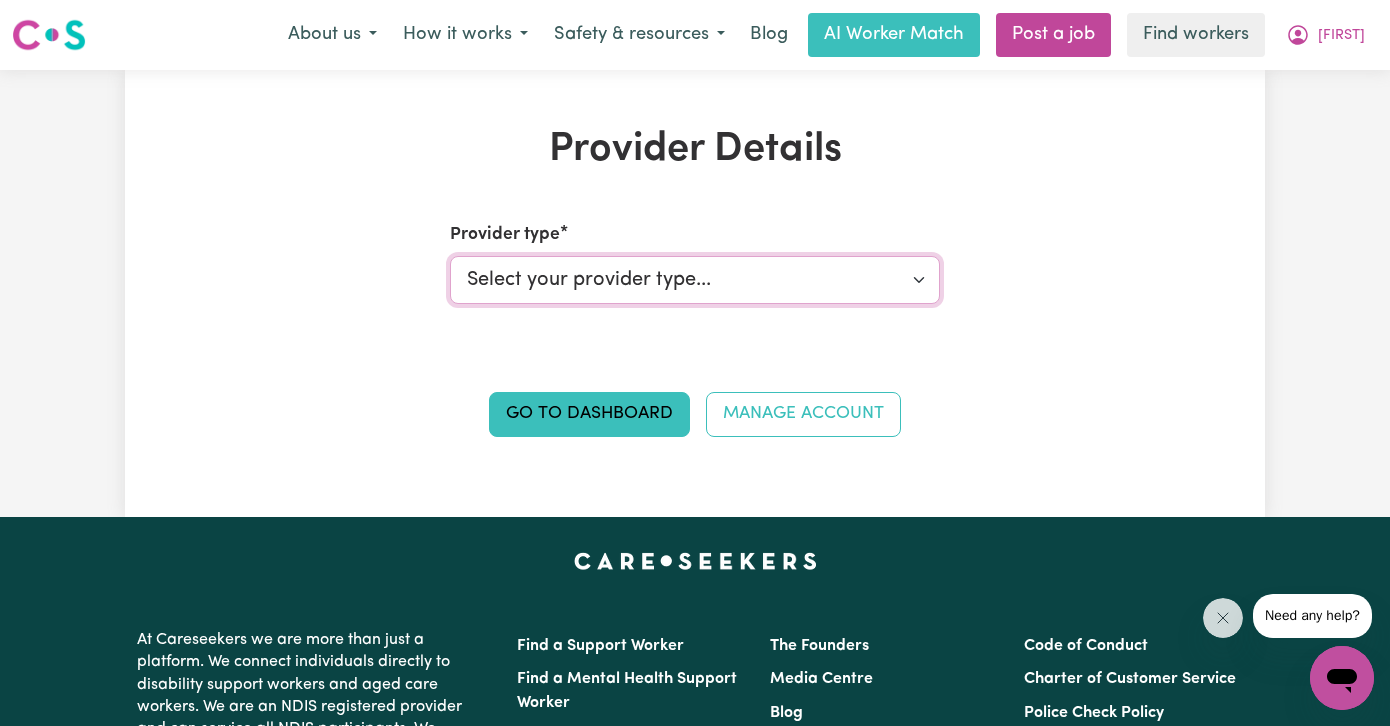 click on "Select your provider type... Privately Aged Care / Home Care Package NDIS Funding Plan Managed NDIS Funding Self Managed NDIS Funding Agency Managed" at bounding box center (695, 280) 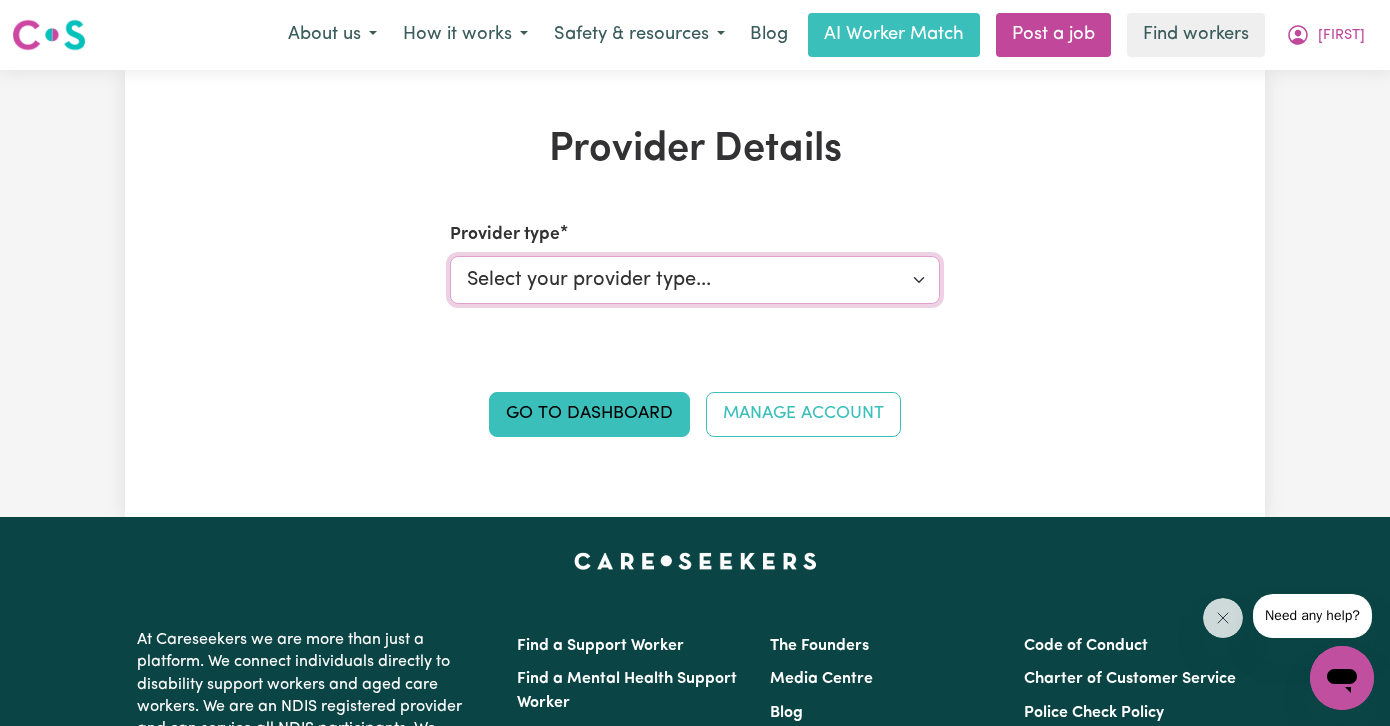 select on "NDIS_FUNDING_PLAN_MANAGED" 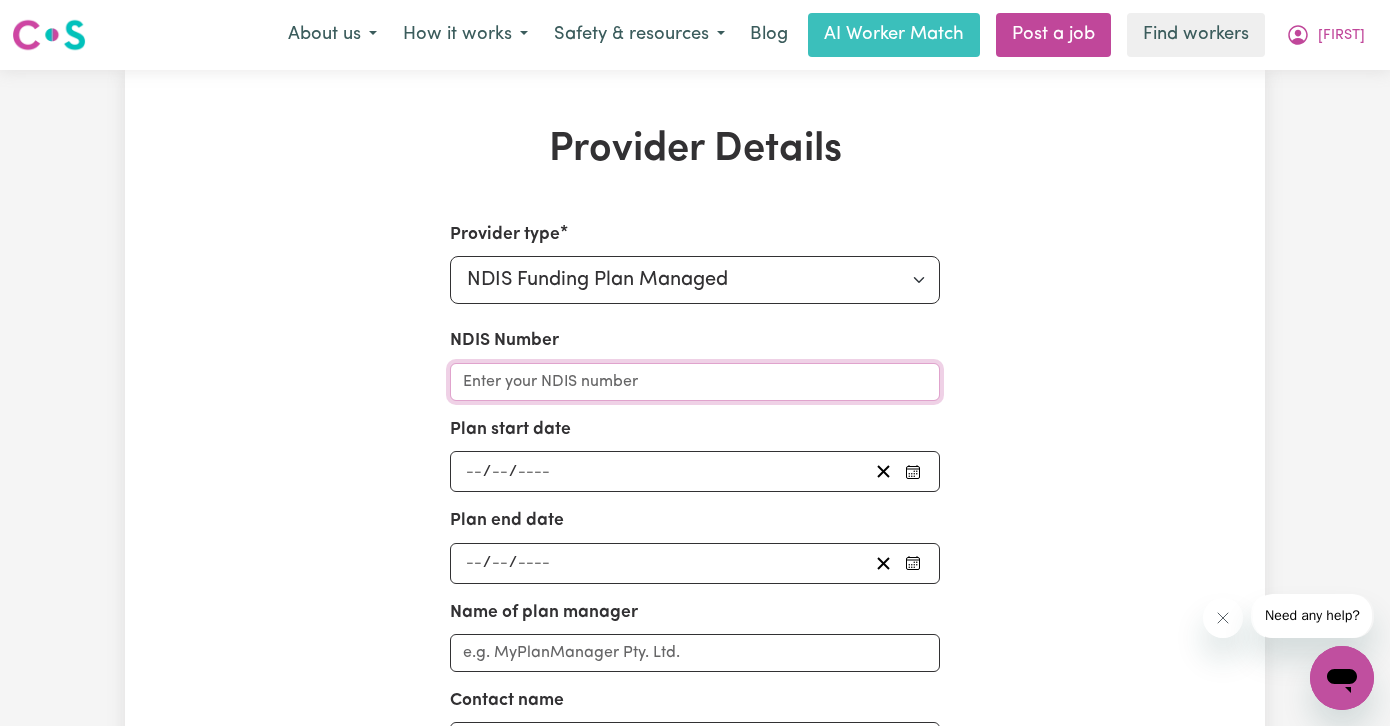 click on "NDIS Number" at bounding box center [695, 382] 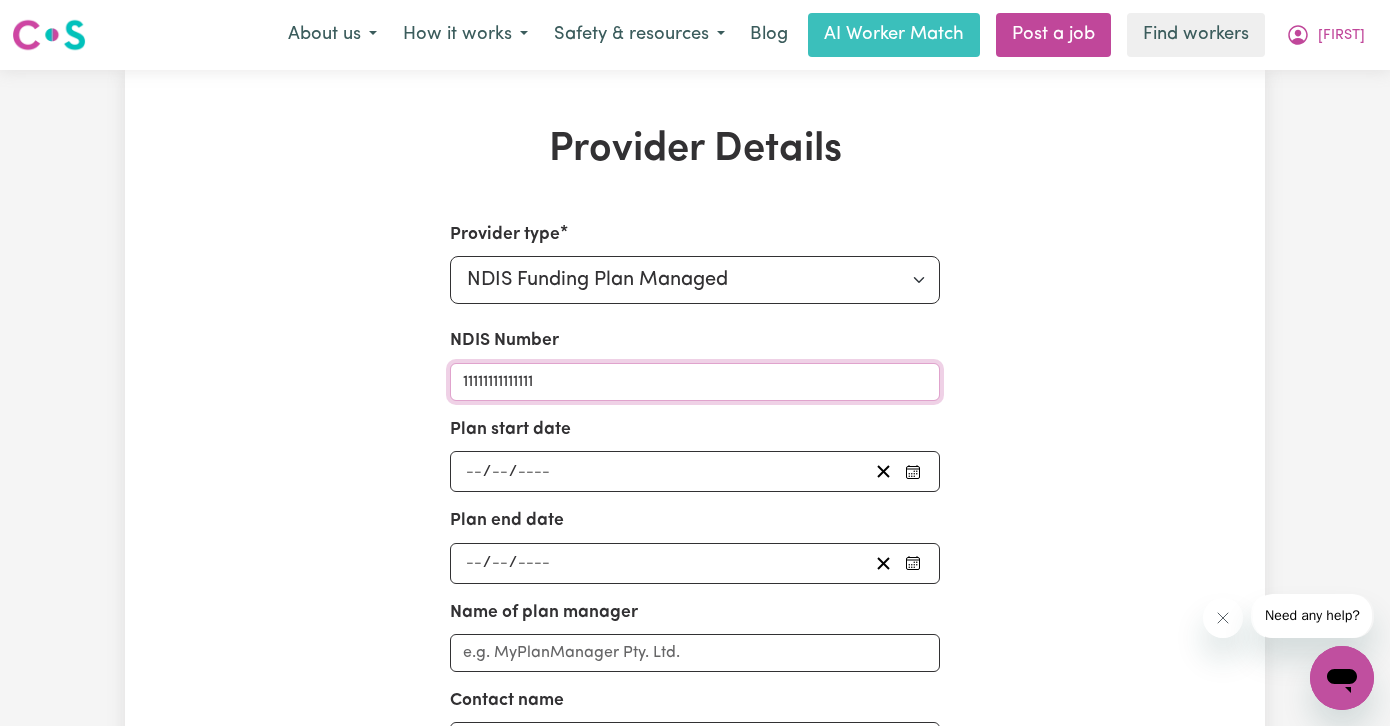 type on "11111111111111" 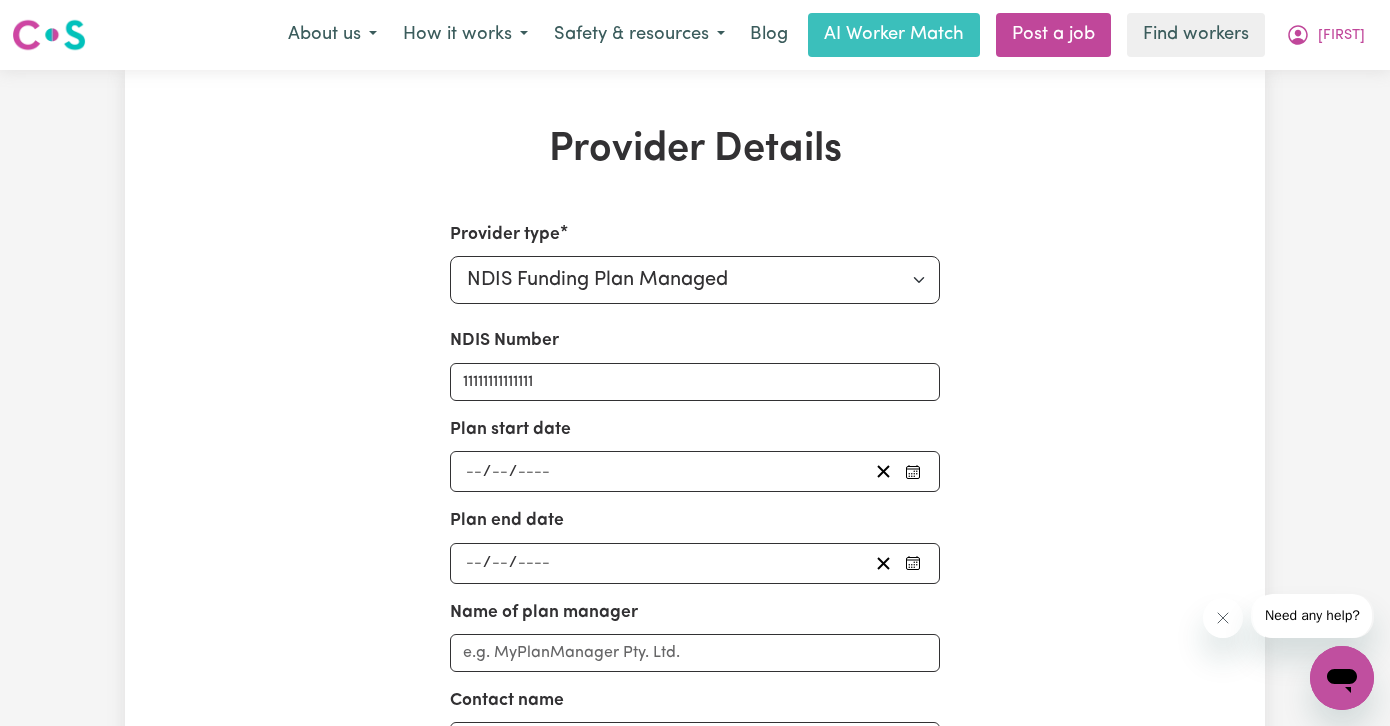 click 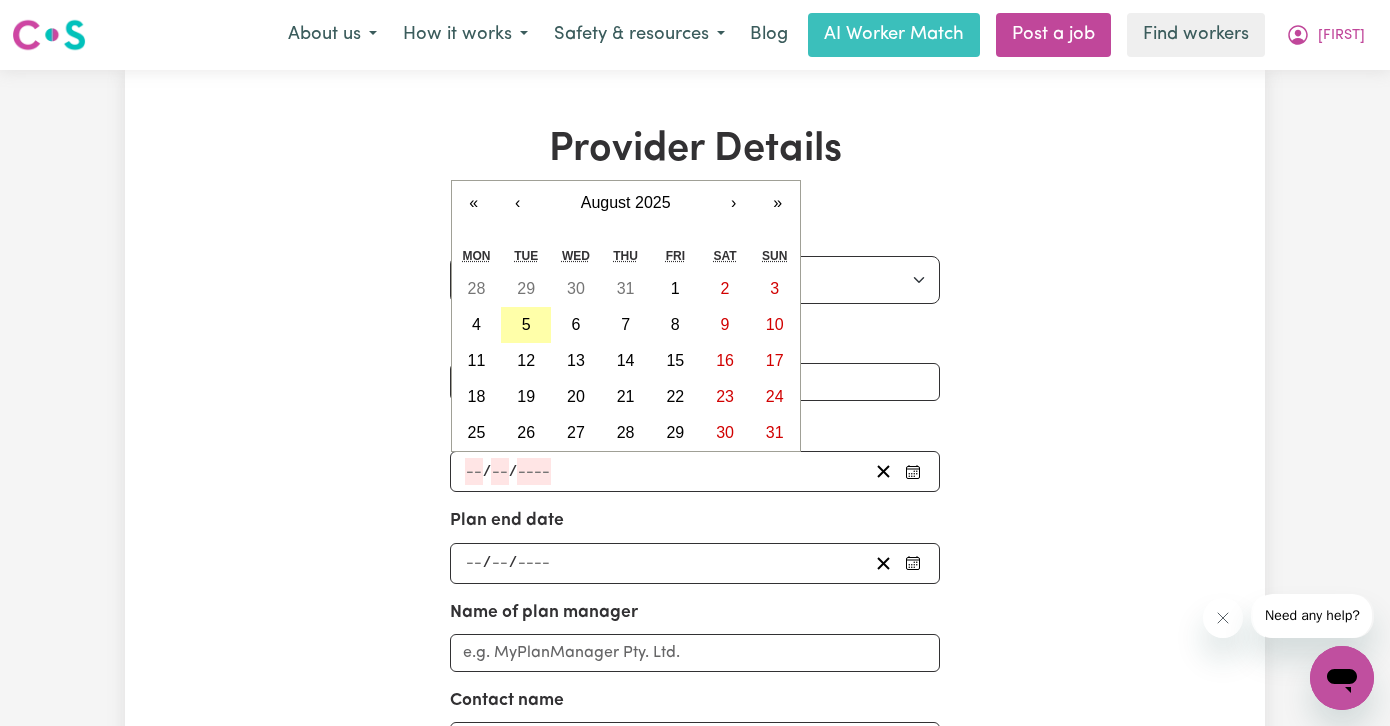 click on "5" at bounding box center (526, 324) 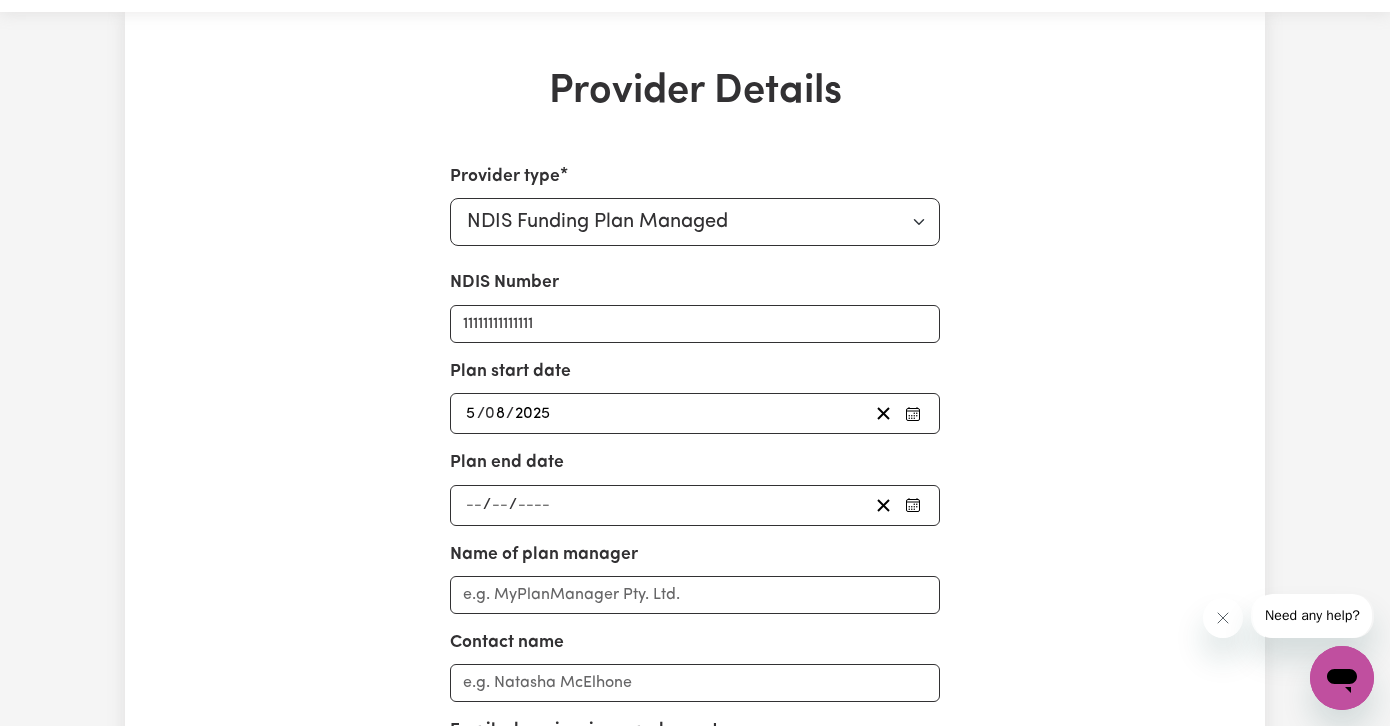 scroll, scrollTop: 121, scrollLeft: 0, axis: vertical 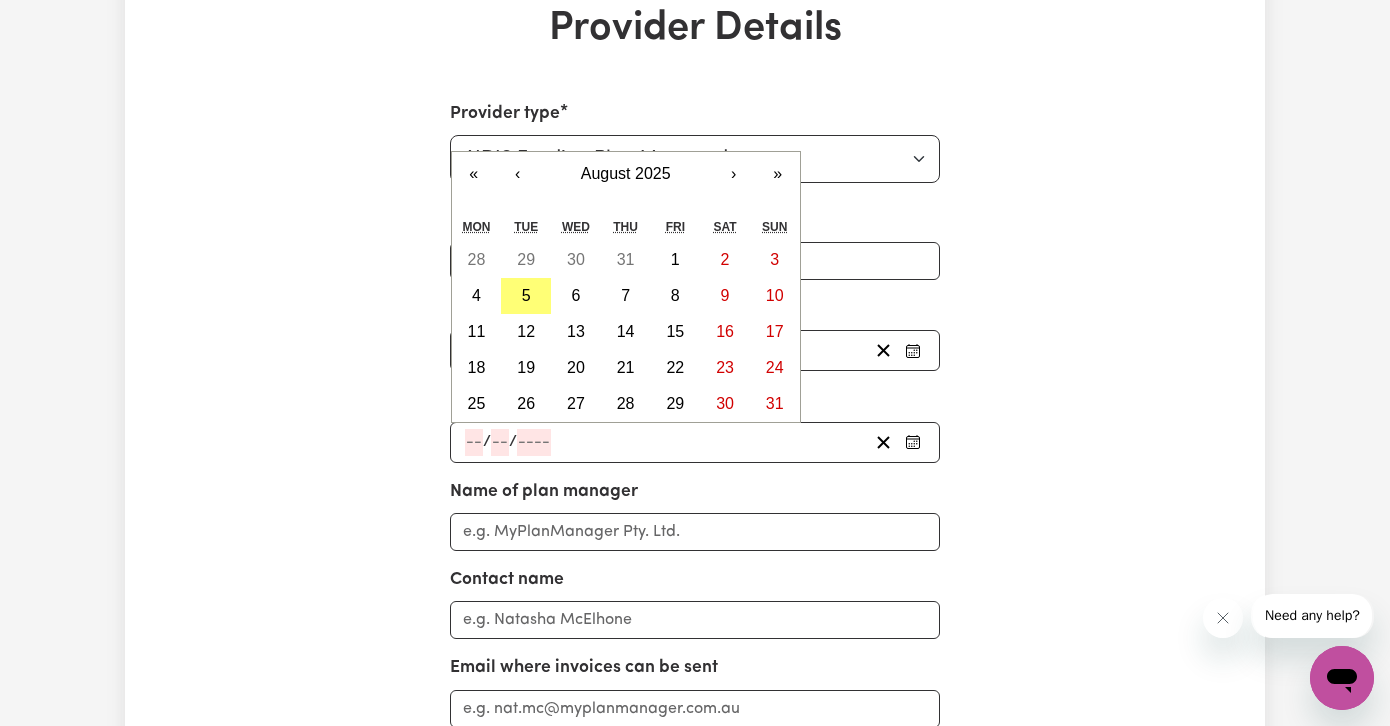 click 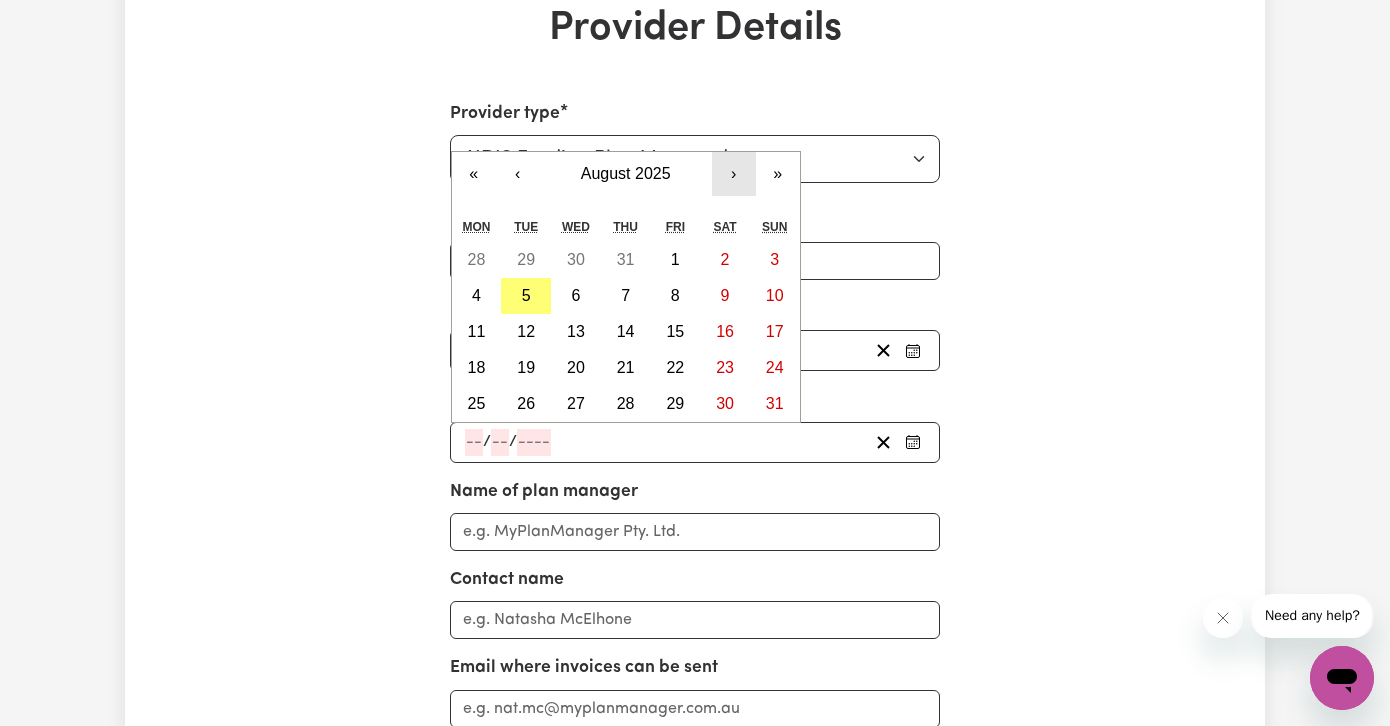 click on "›" at bounding box center (734, 174) 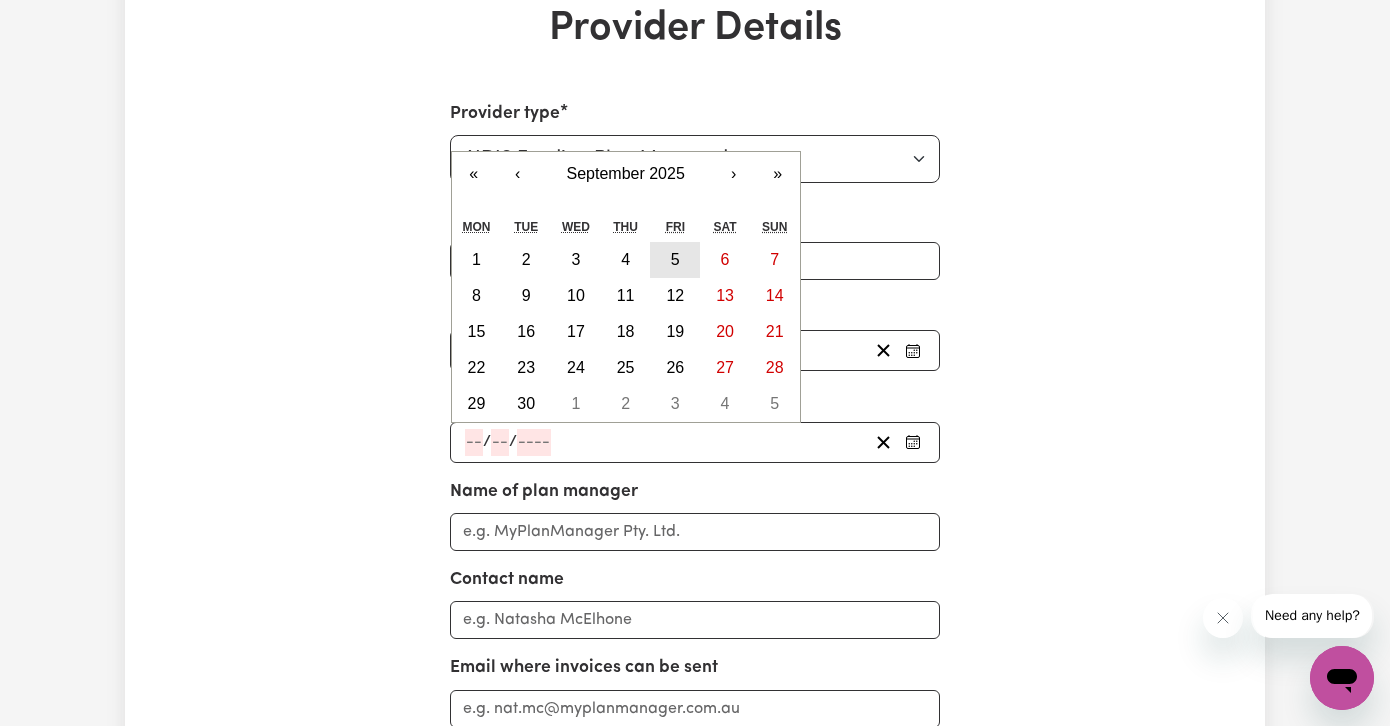 click on "5" at bounding box center (675, 259) 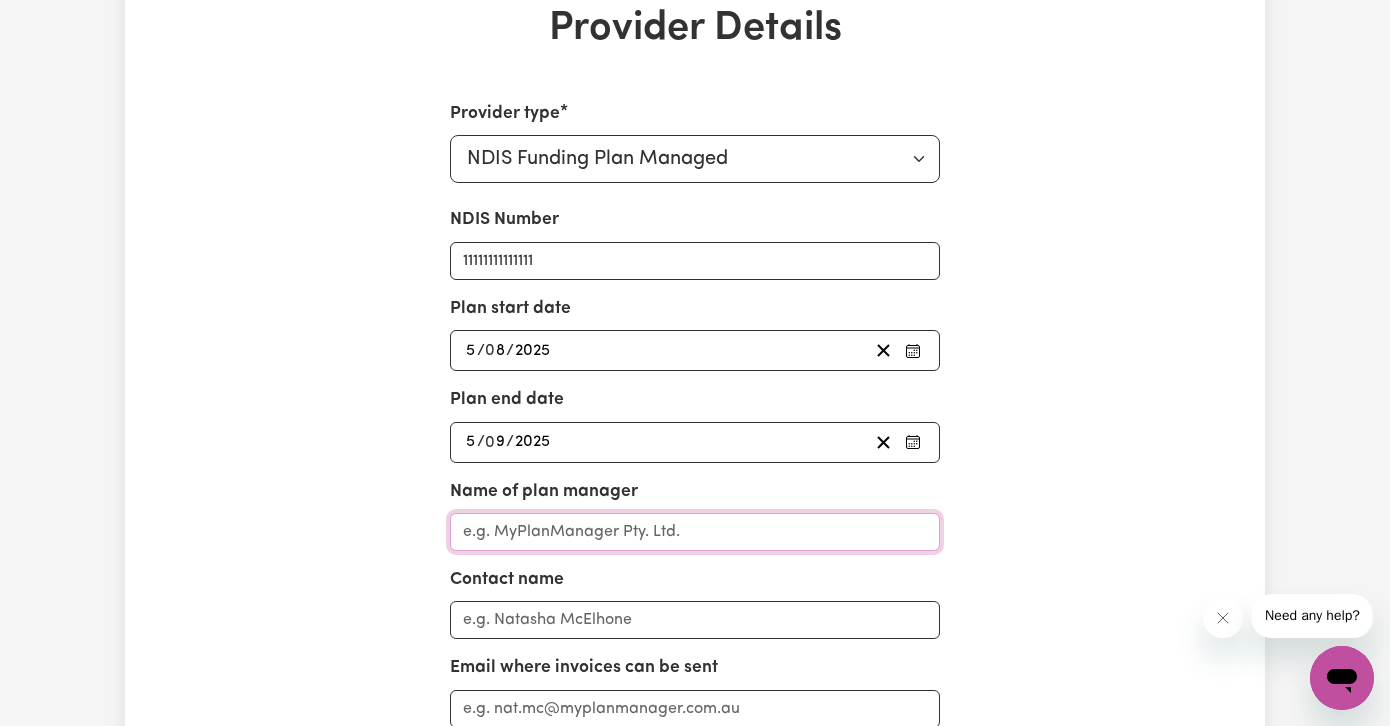 click on "Name of plan manager" at bounding box center [695, 532] 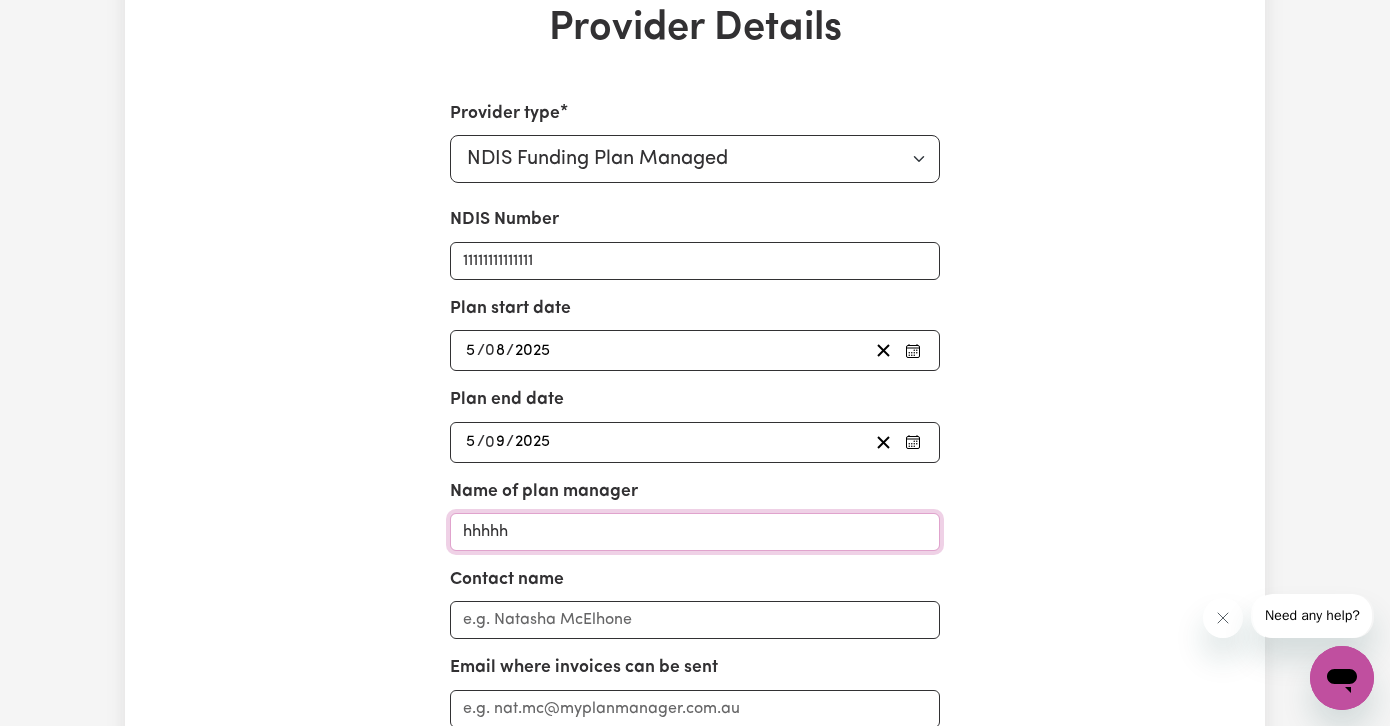 type on "hhhhh" 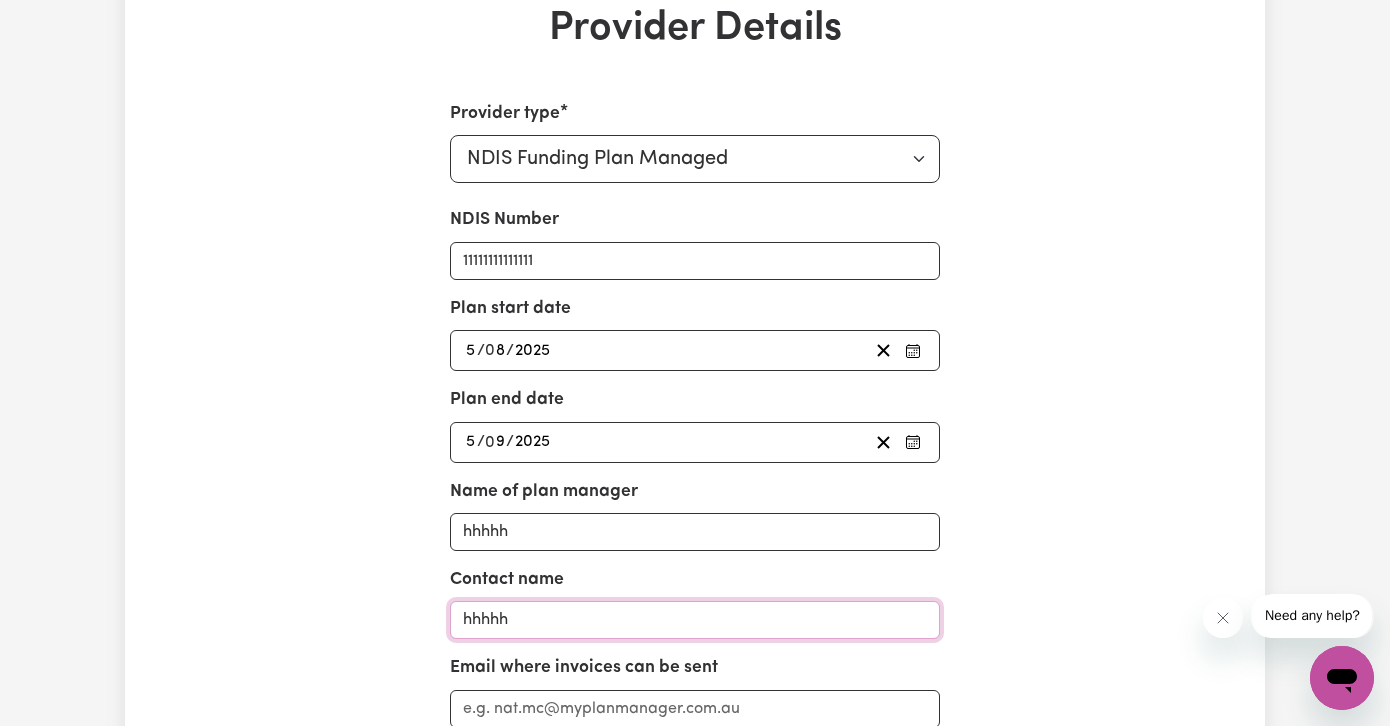 type on "hhhhh" 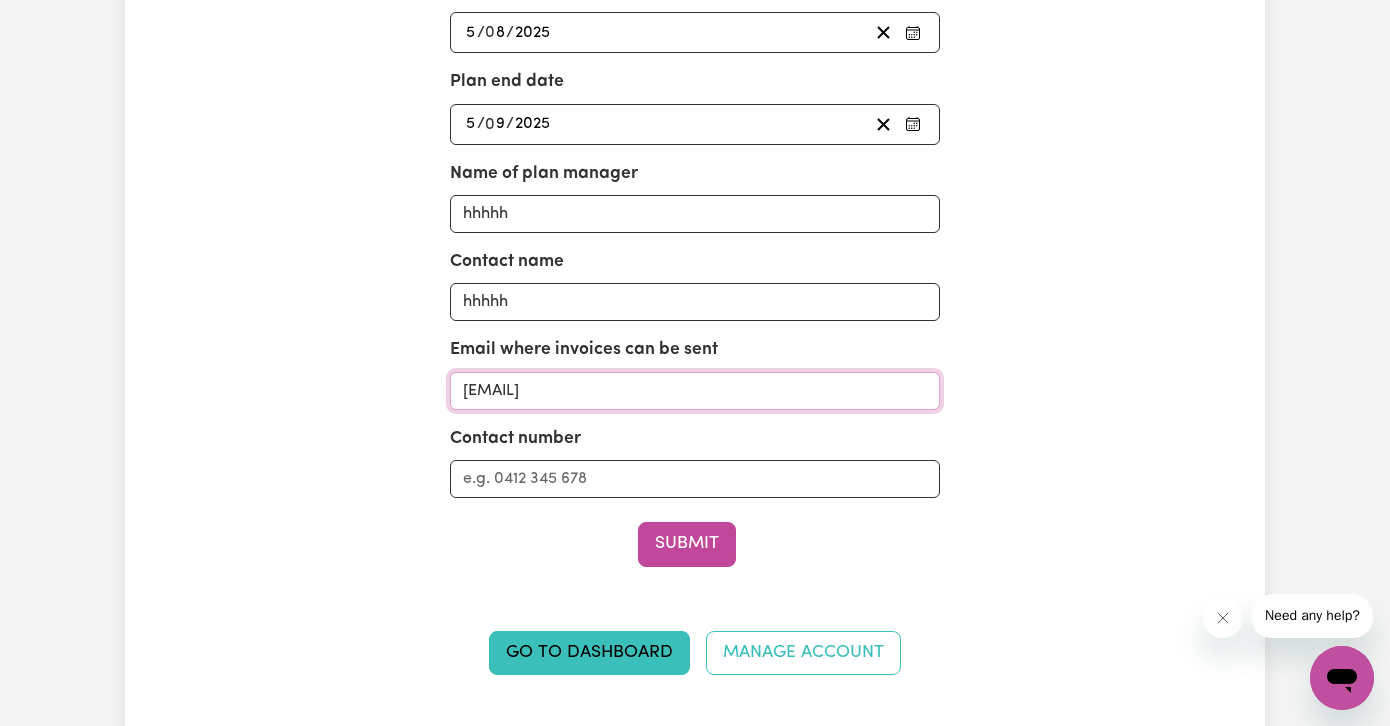scroll, scrollTop: 440, scrollLeft: 0, axis: vertical 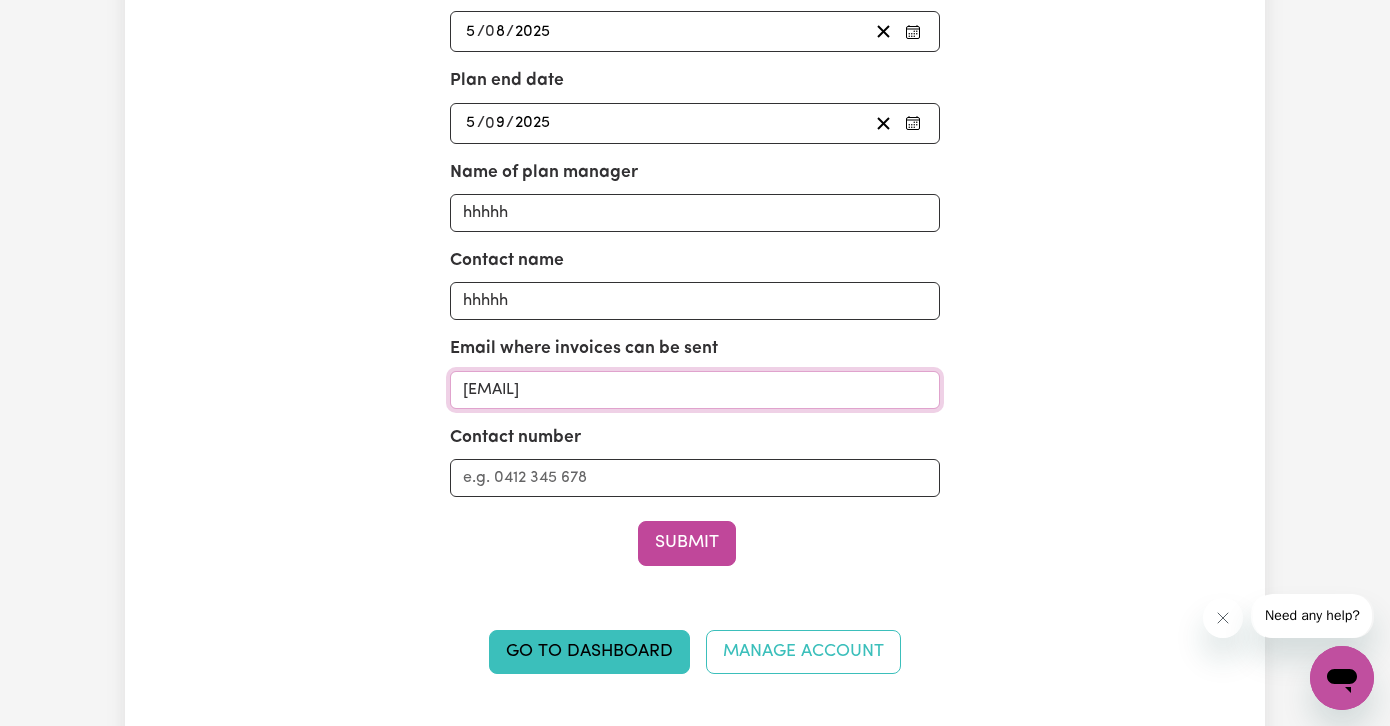 type on "[EMAIL]" 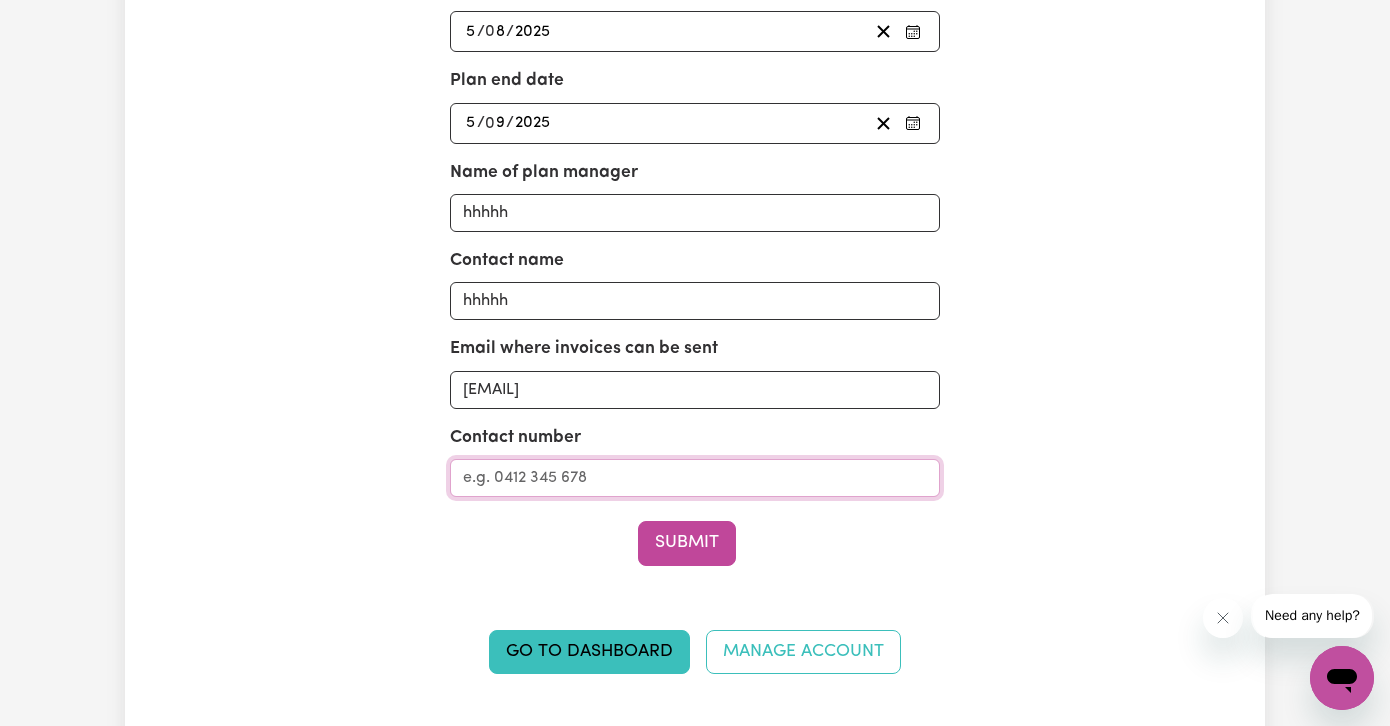 click on "Contact number" at bounding box center [695, 478] 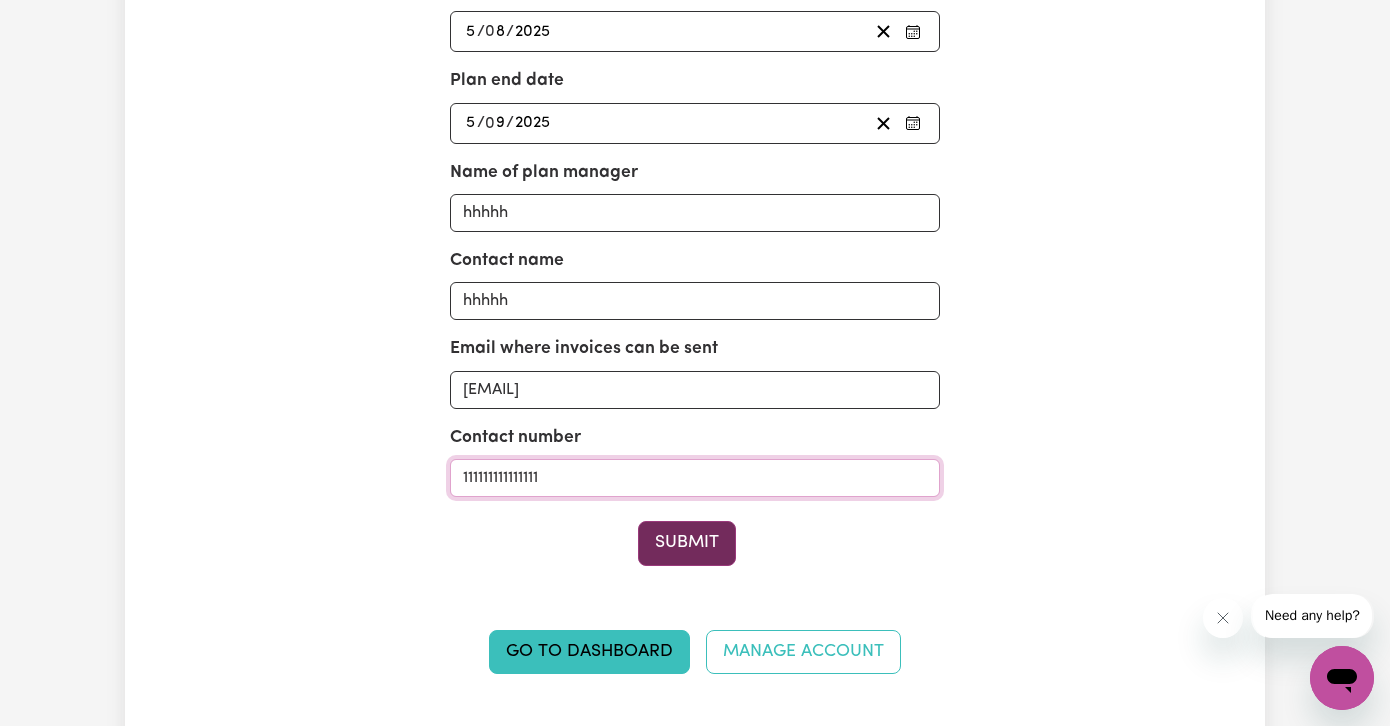 type on "111111111111111" 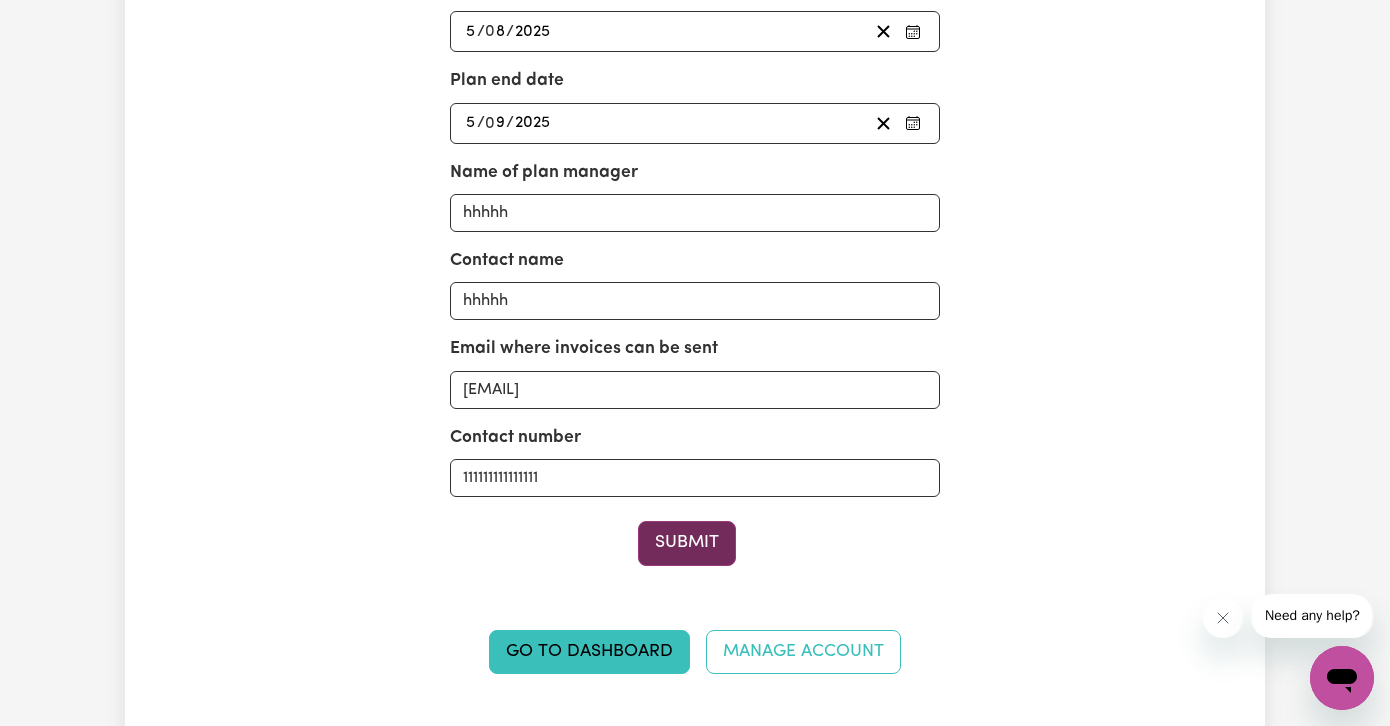 click on "Submit" at bounding box center (687, 543) 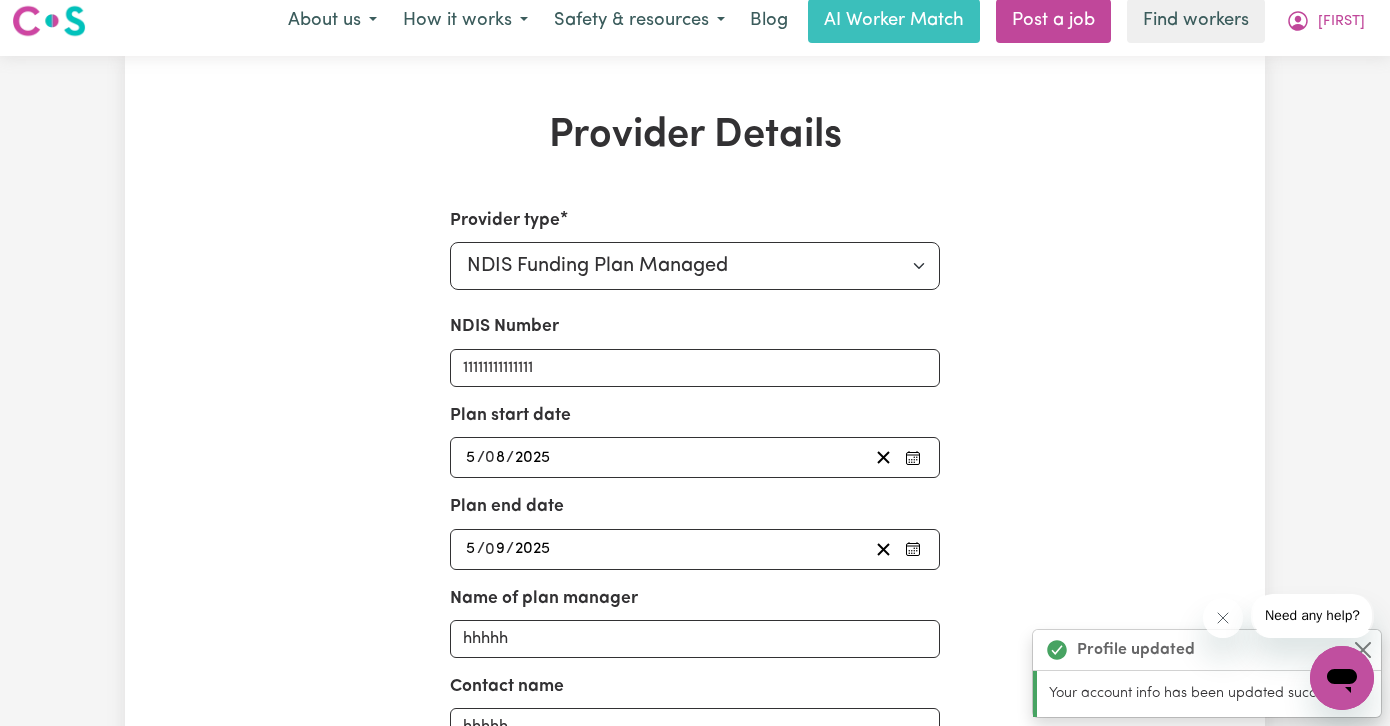 scroll, scrollTop: 0, scrollLeft: 0, axis: both 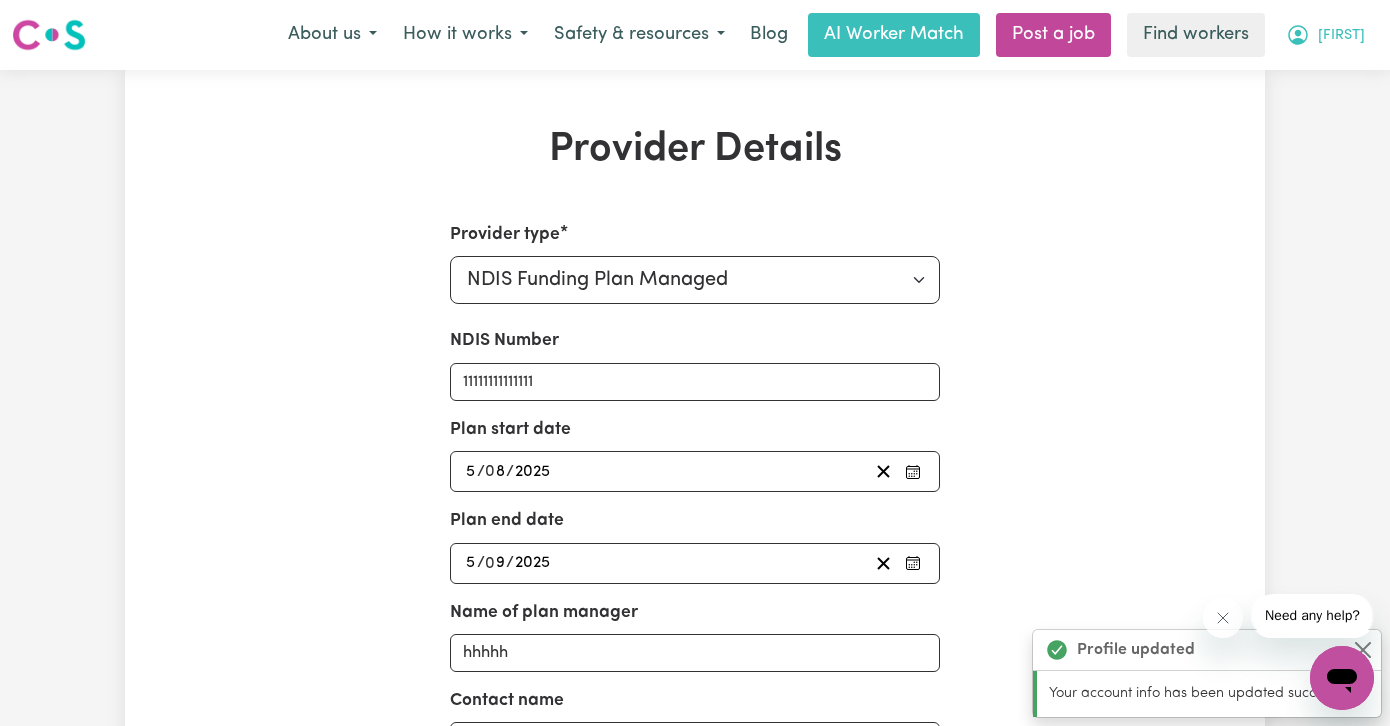 click on "[FIRST]" at bounding box center [1325, 35] 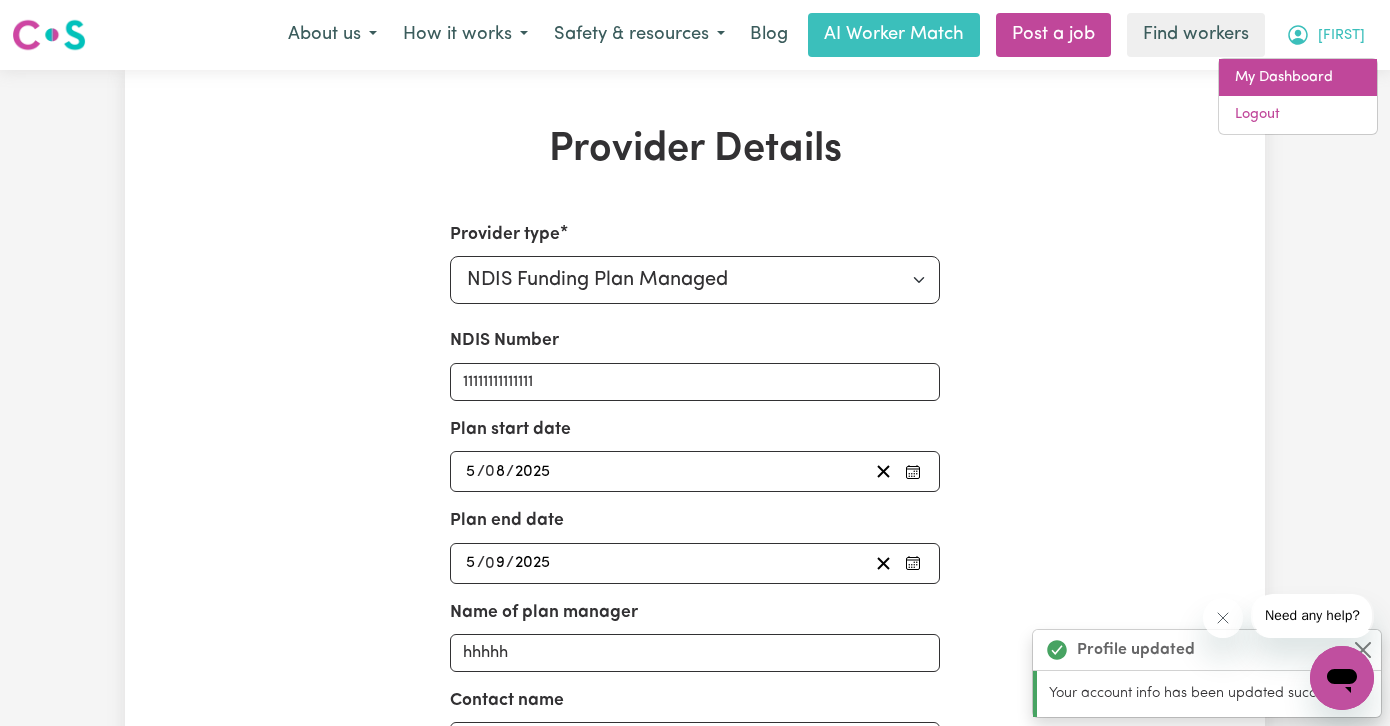 click on "My Dashboard" at bounding box center [1298, 78] 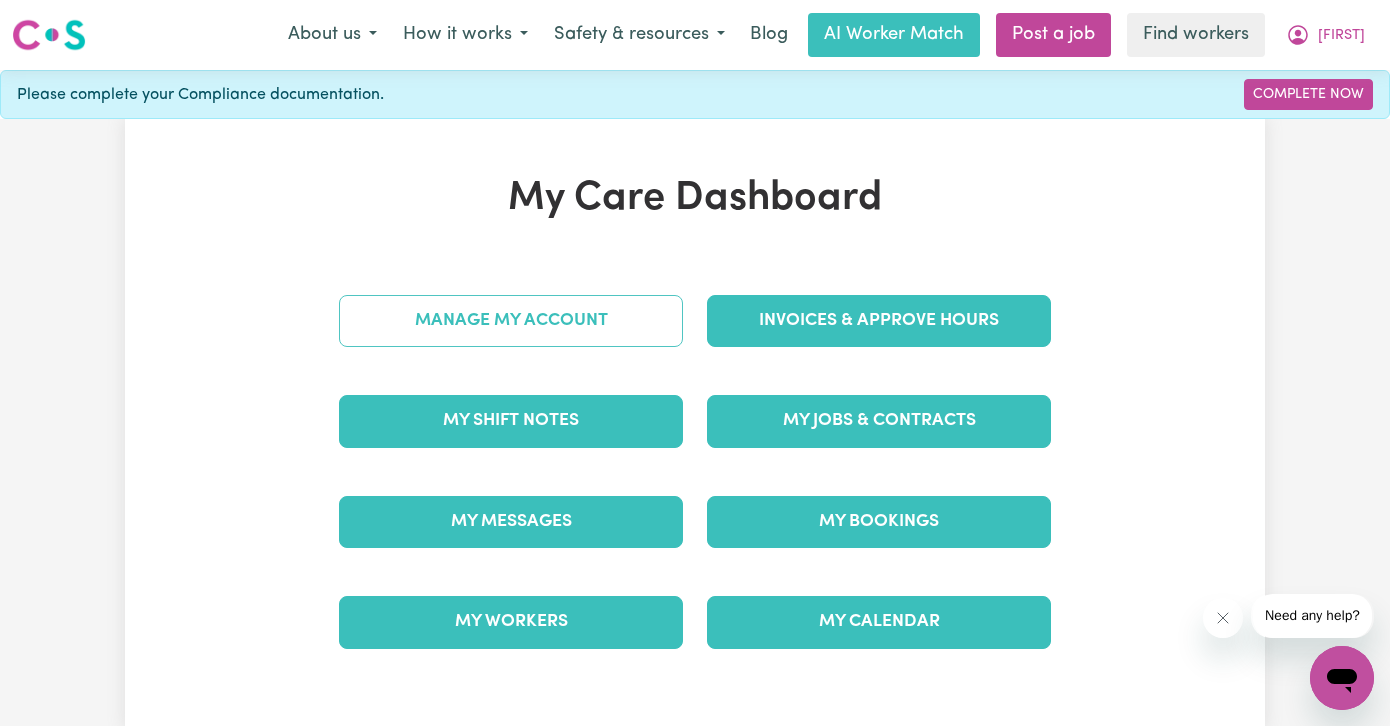 click on "Manage My Account" at bounding box center [511, 321] 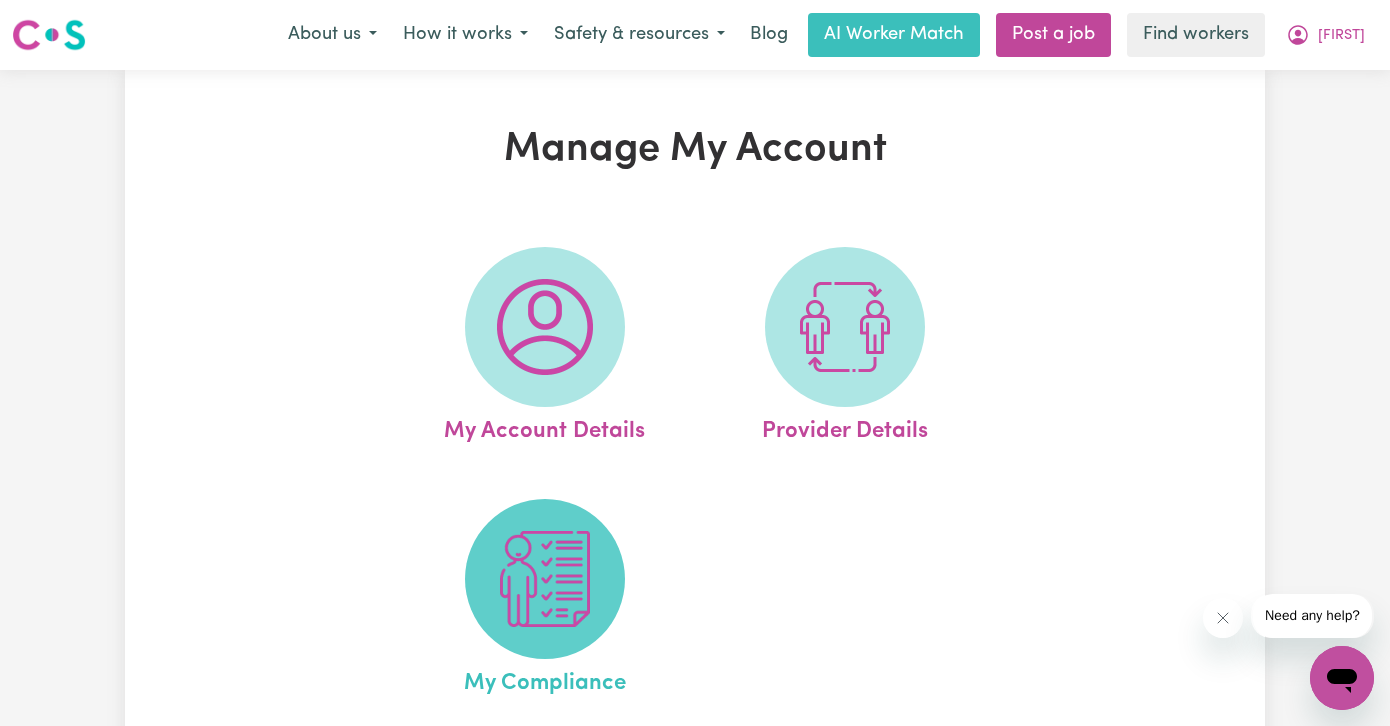 click at bounding box center (545, 579) 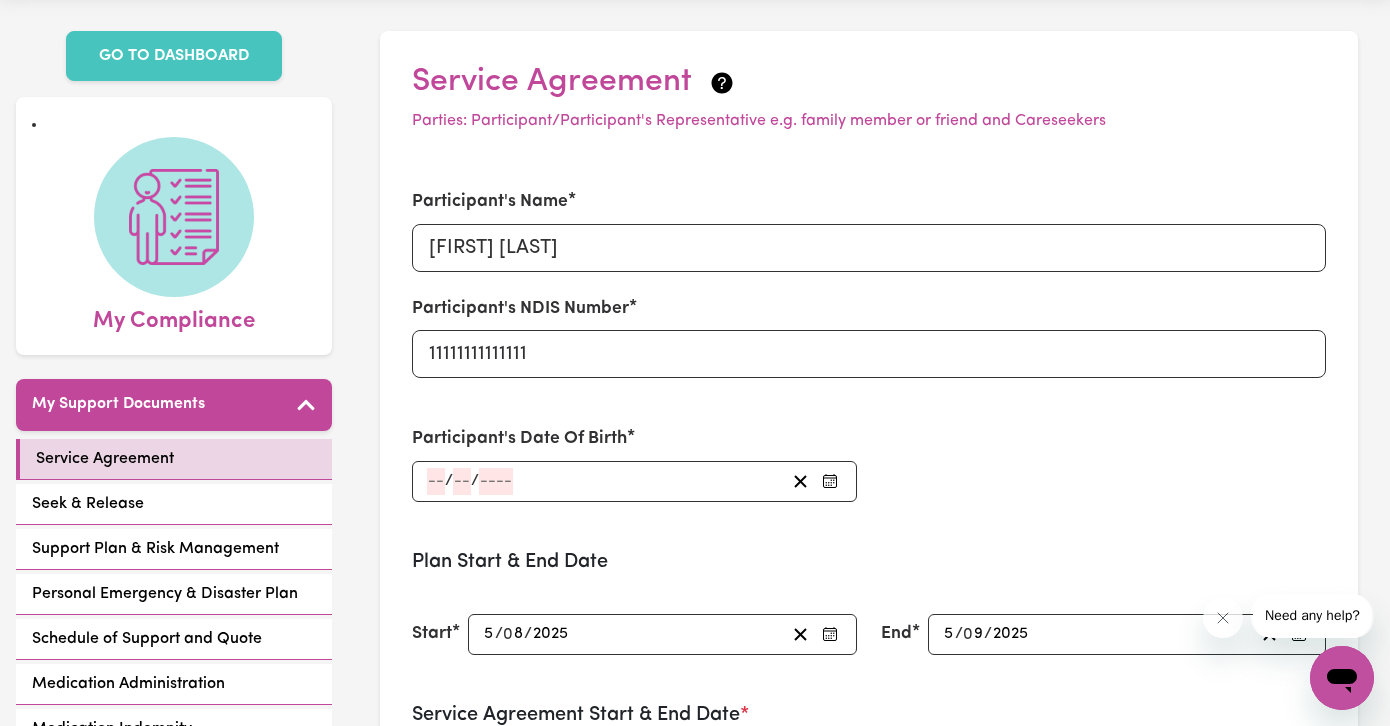 scroll, scrollTop: 0, scrollLeft: 0, axis: both 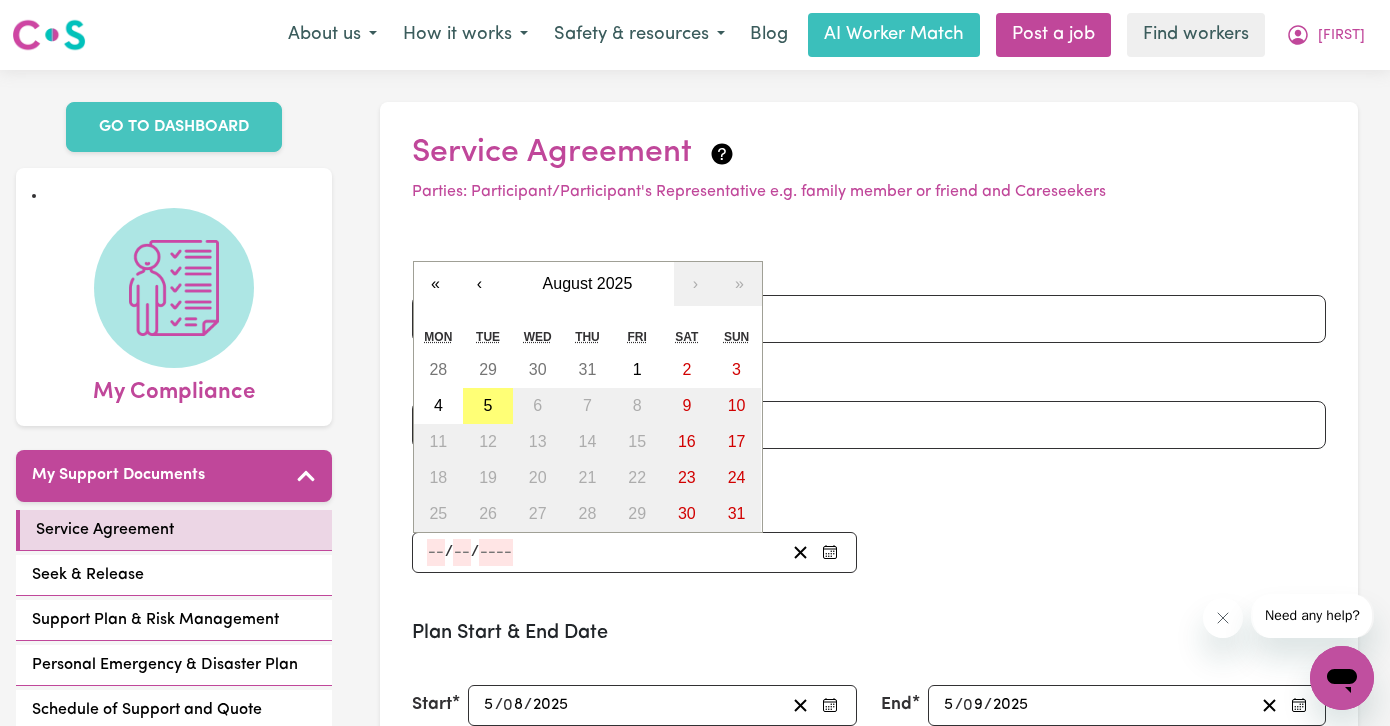 click 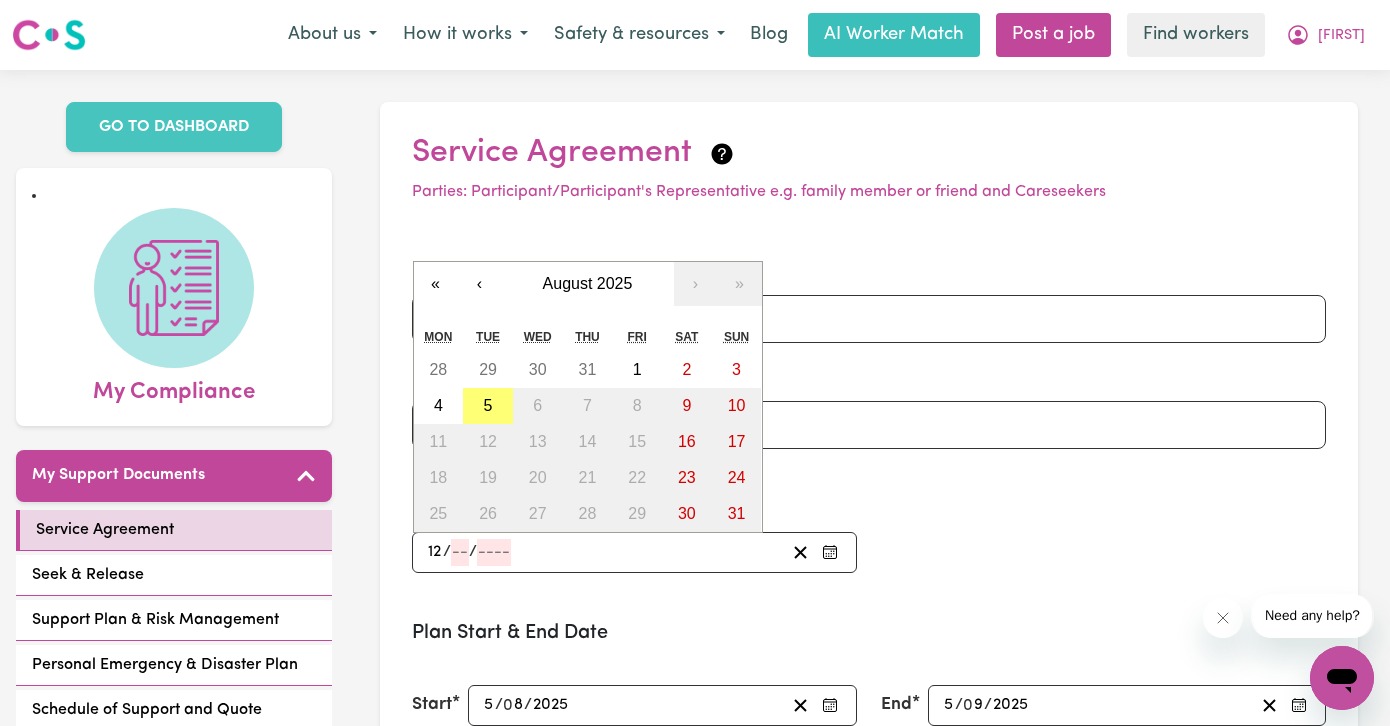 type on "12" 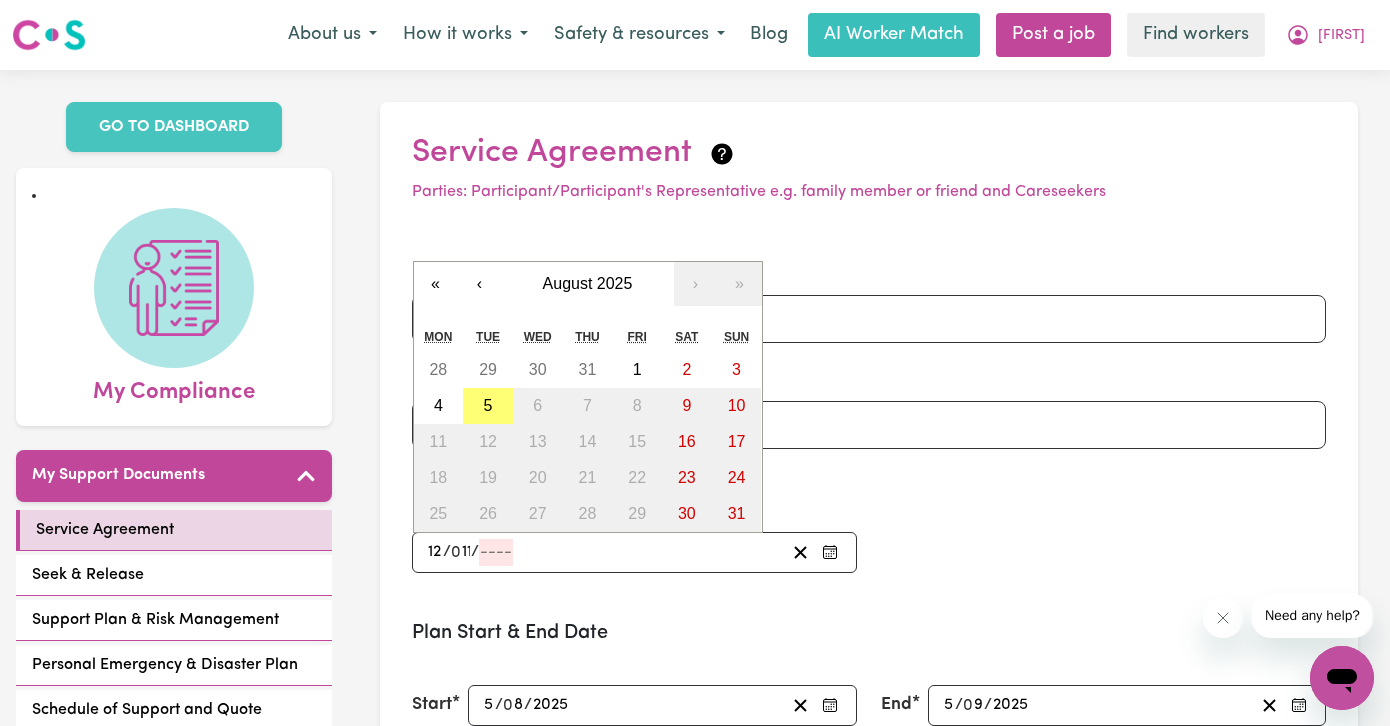type on "11" 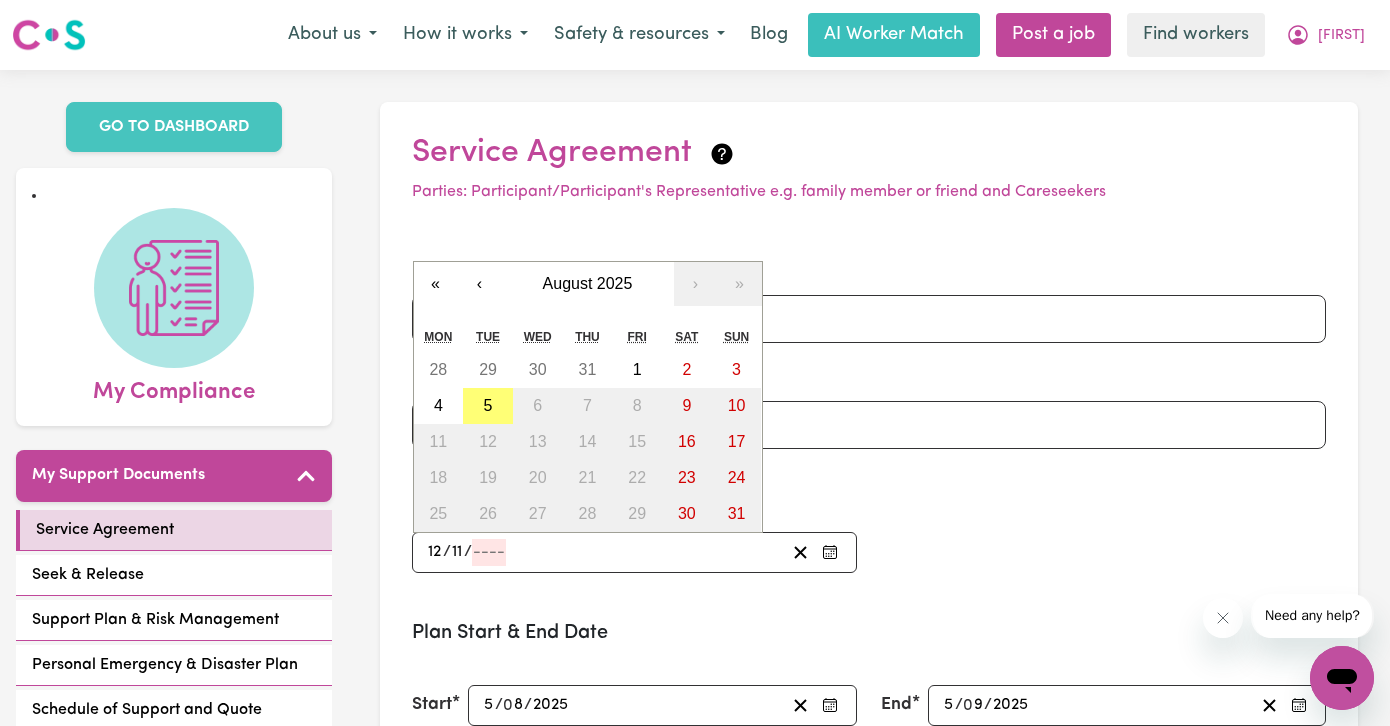 type on "[YYYY]-[MM]-[DD]" 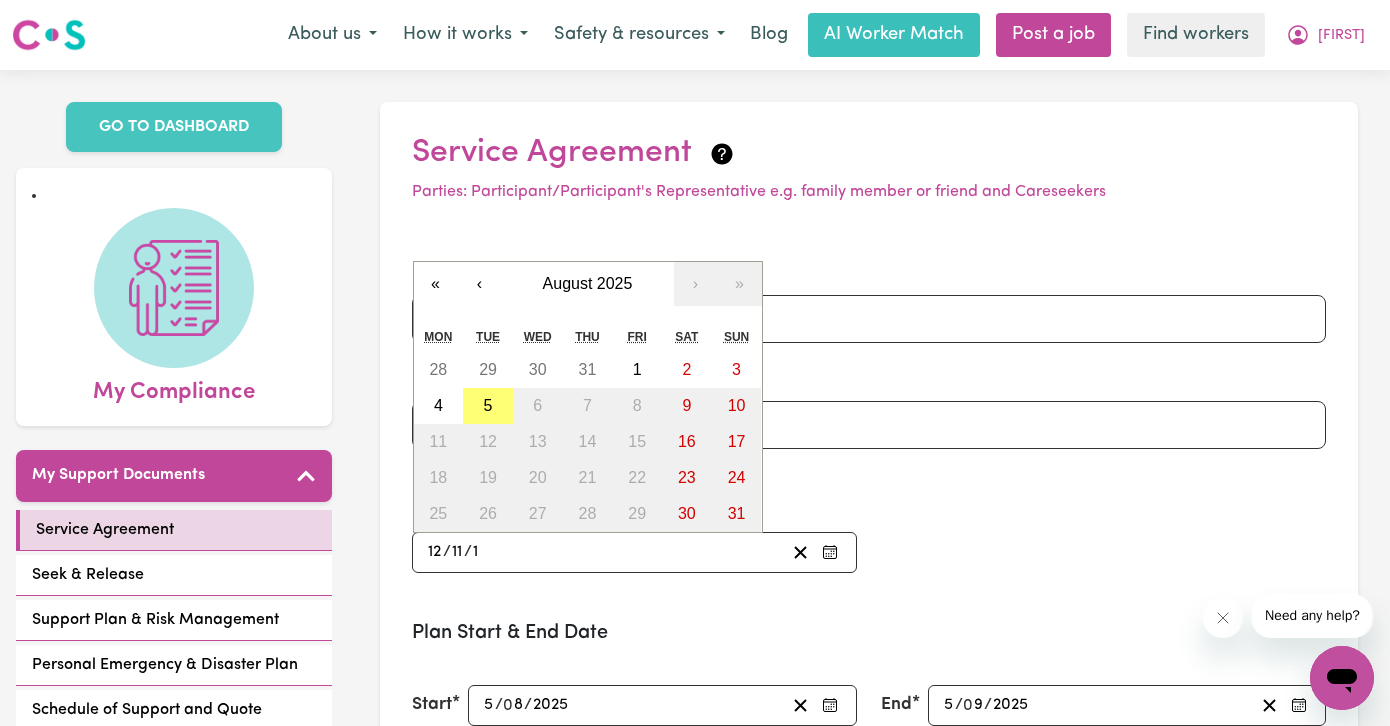 type on "[YYYY]-[MM]-[DD]" 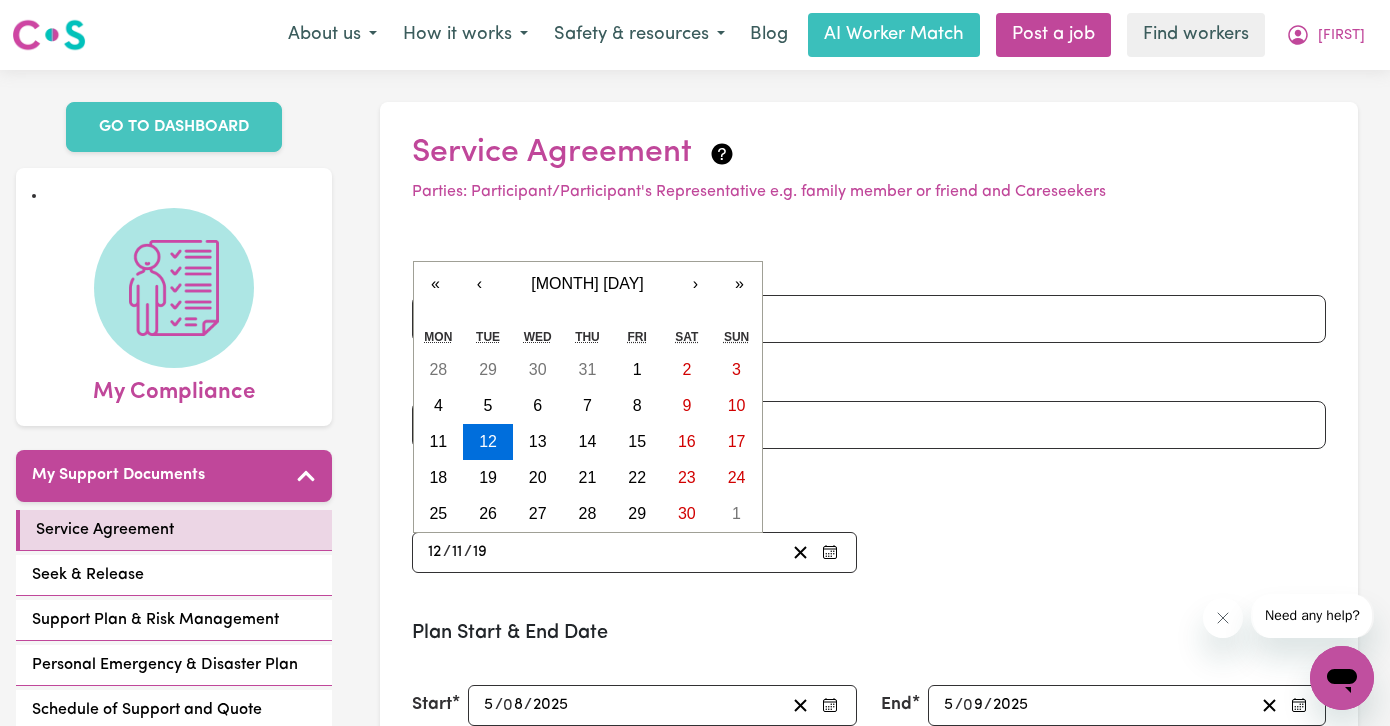 type on "[YYYY]-[MM]-[DD]" 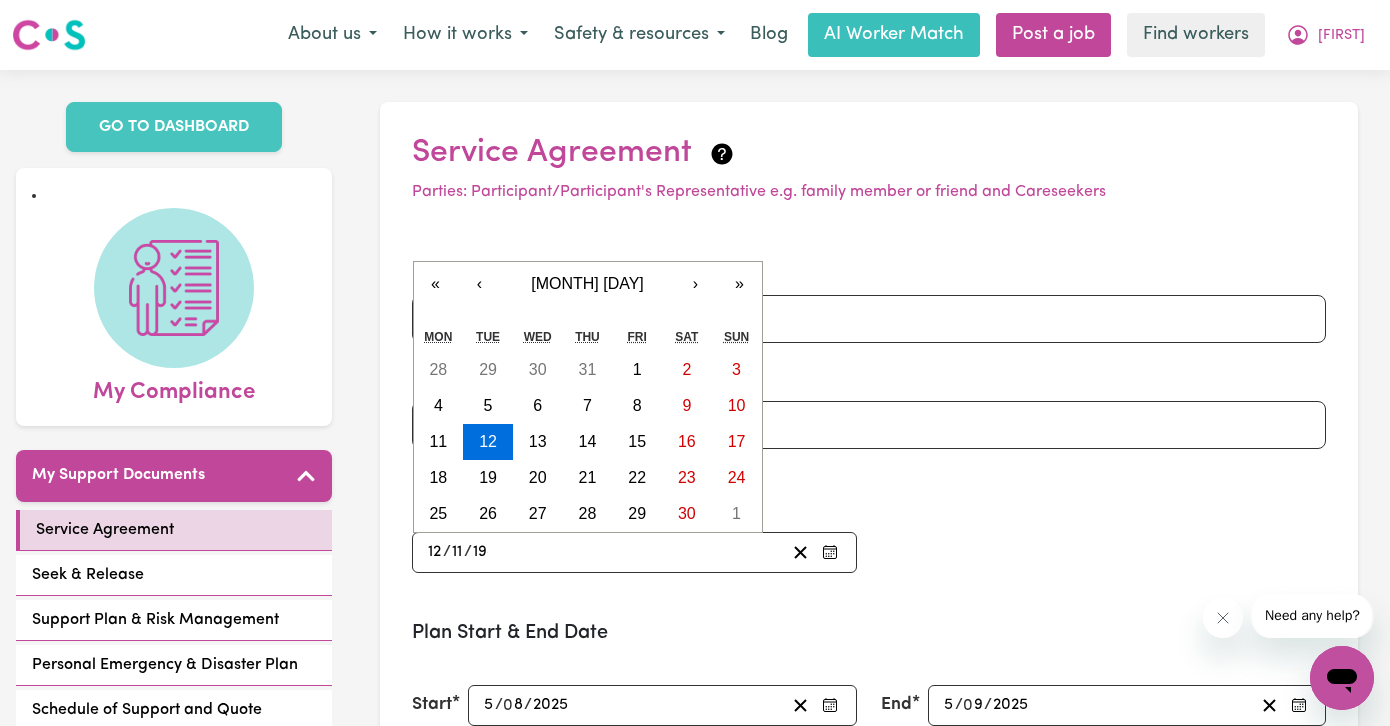 type on "[YYYY]-[MM]-[DD]" 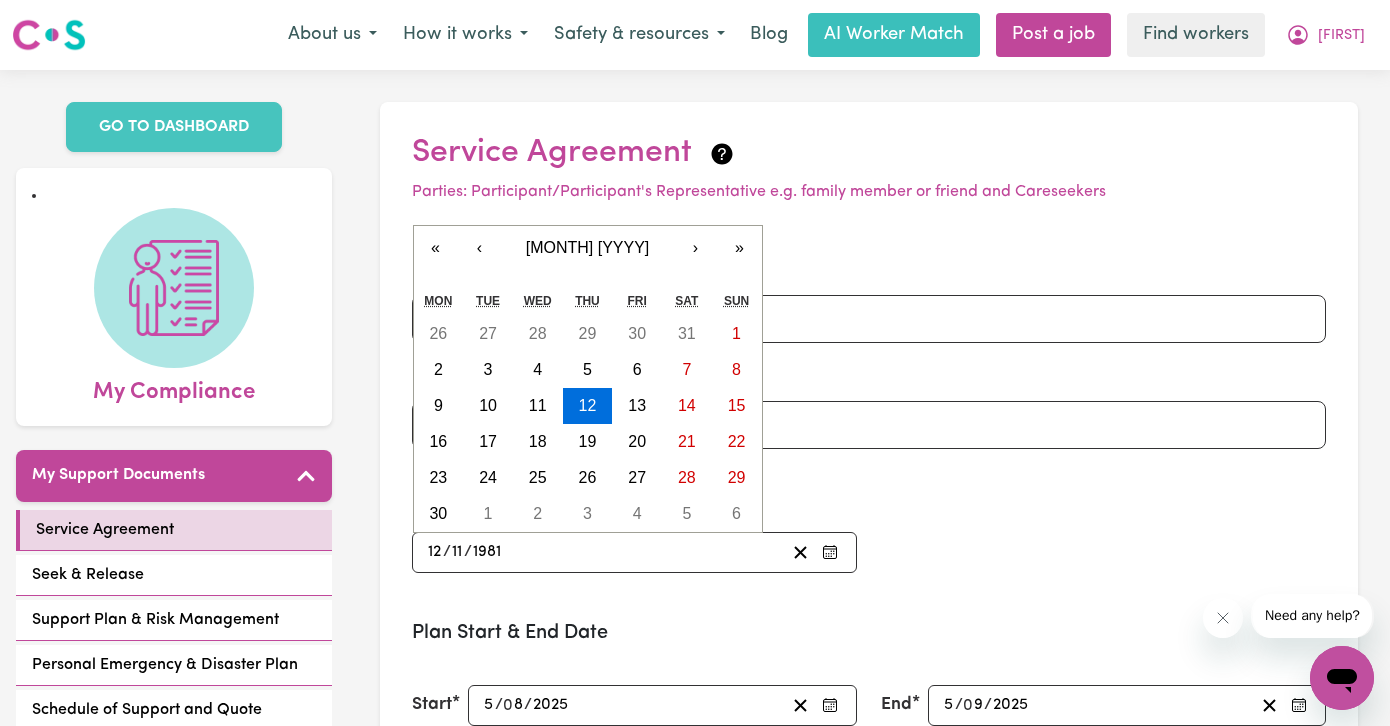 type on "1981" 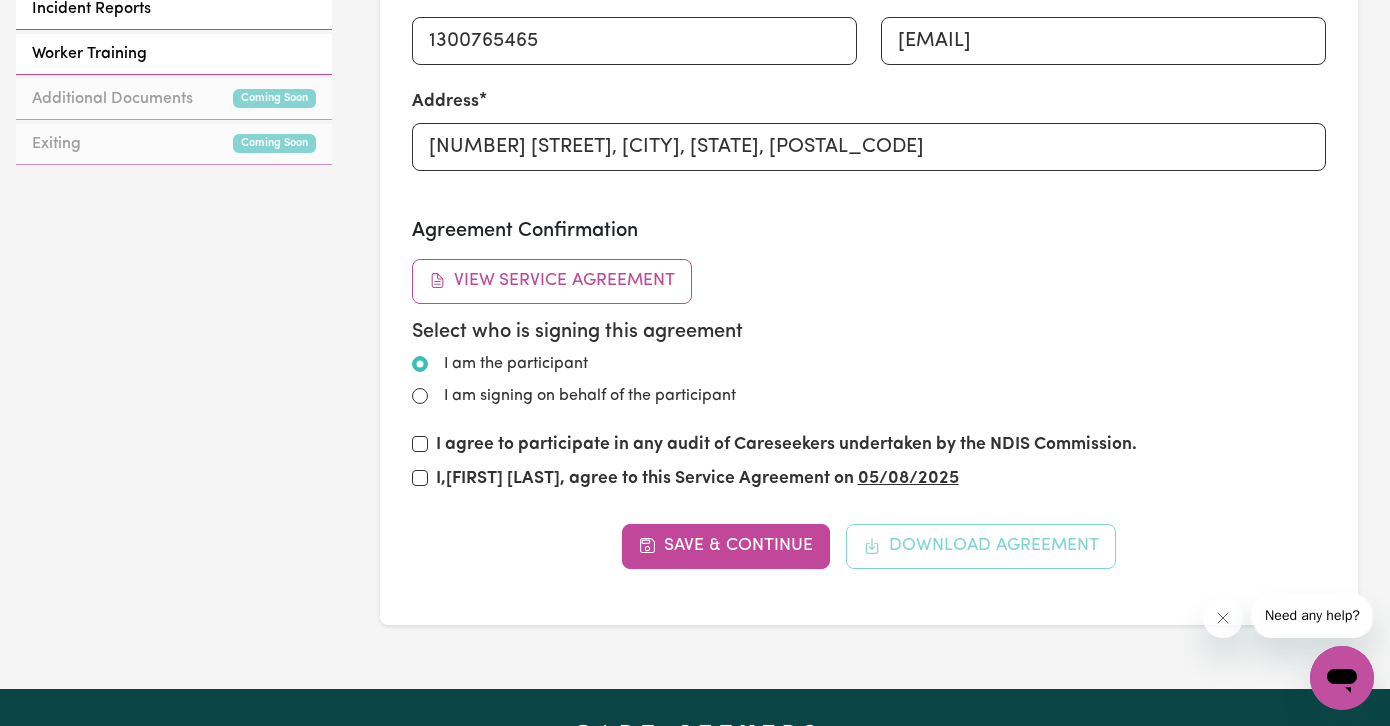 scroll, scrollTop: 1018, scrollLeft: 0, axis: vertical 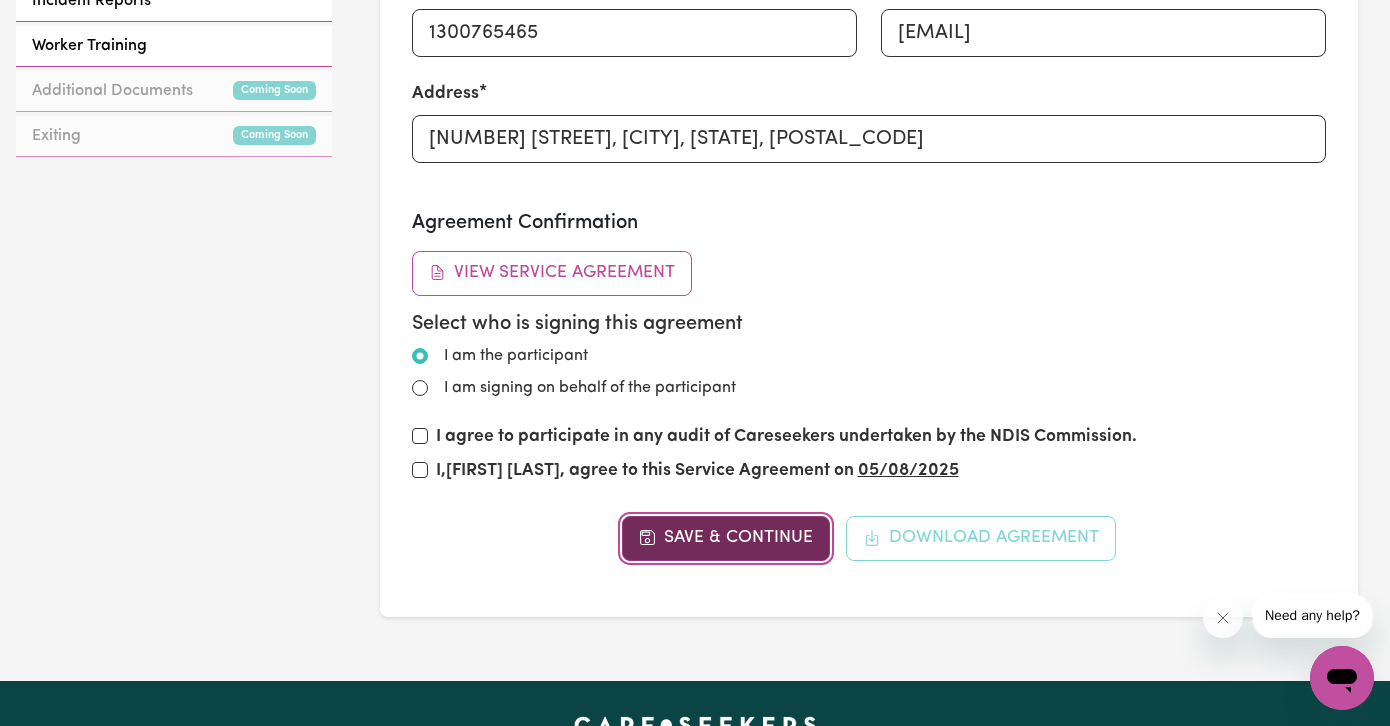 click on "Save & Continue" at bounding box center [726, 538] 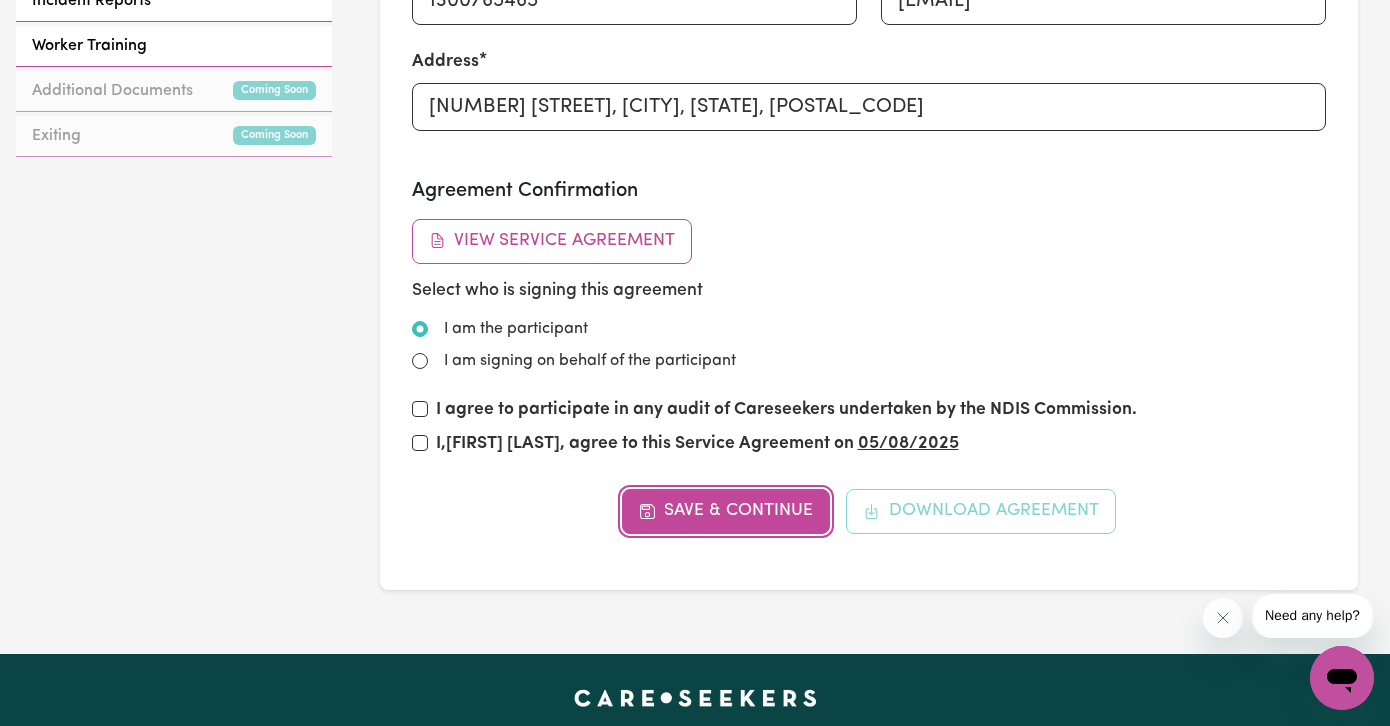 scroll, scrollTop: 0, scrollLeft: 0, axis: both 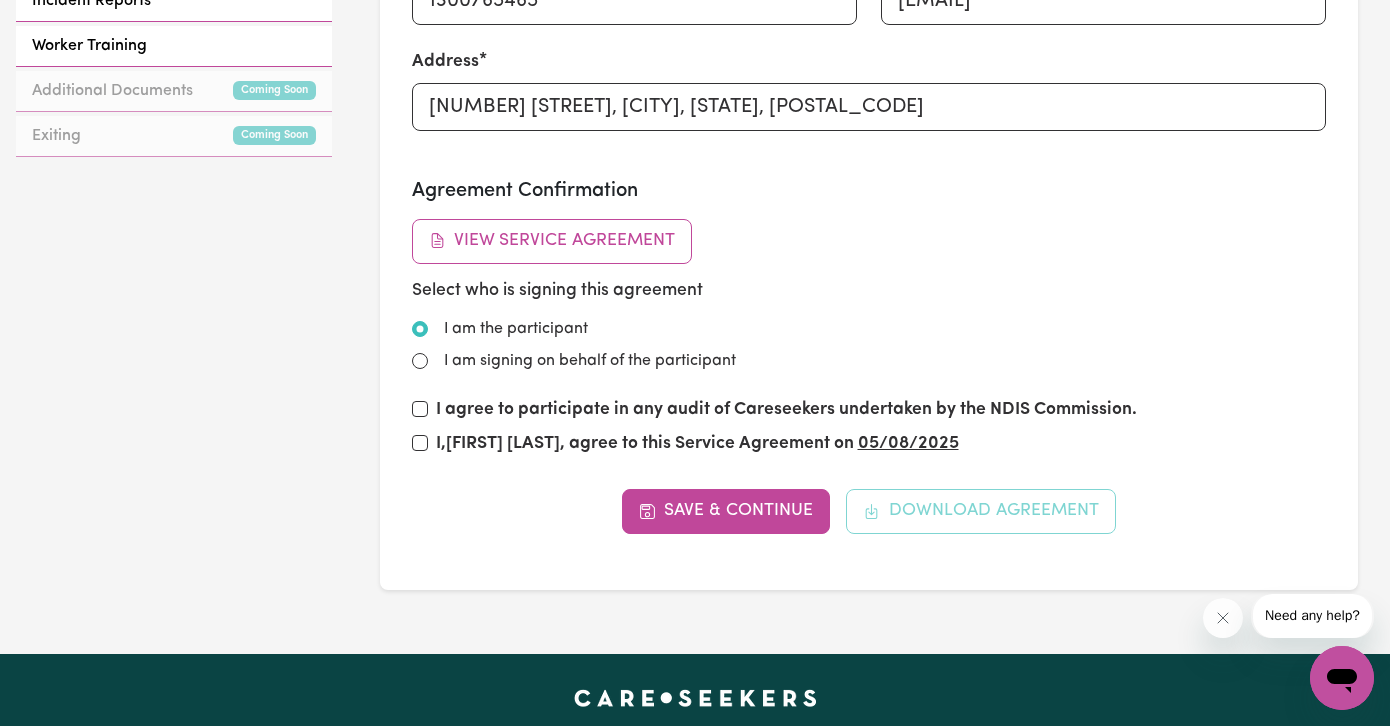 click on "Participant contact details: Participant Name:   [FIRST] [LAST] NDIS Number:   [NDIS] Date of Birth:   [DD]/[MM]/[YYYY] Phone:   [PHONE] Email:   [EMAIL] Address:   [NUMBER] [STREET], [CITY], [STATE], [POSTAL_CODE] Provider contact details: Careseekers Phone:  [PHONE] Email:  [EMAIL] Address:  [LEVEL]/[NUMBER] [STREET] [CITY] [STATE] [POSTAL_CODE] Agreement Details: Plan Start Date:   [DD]/[MM]/[YYYY] Plan End Date:   [DD]/[MM]/[YYYY] Agreement Start Date:   [DD]/[MM]/[YYYY] Agreement End Date:   [DD]/[MM]/[YYYY]" at bounding box center (695, 315) 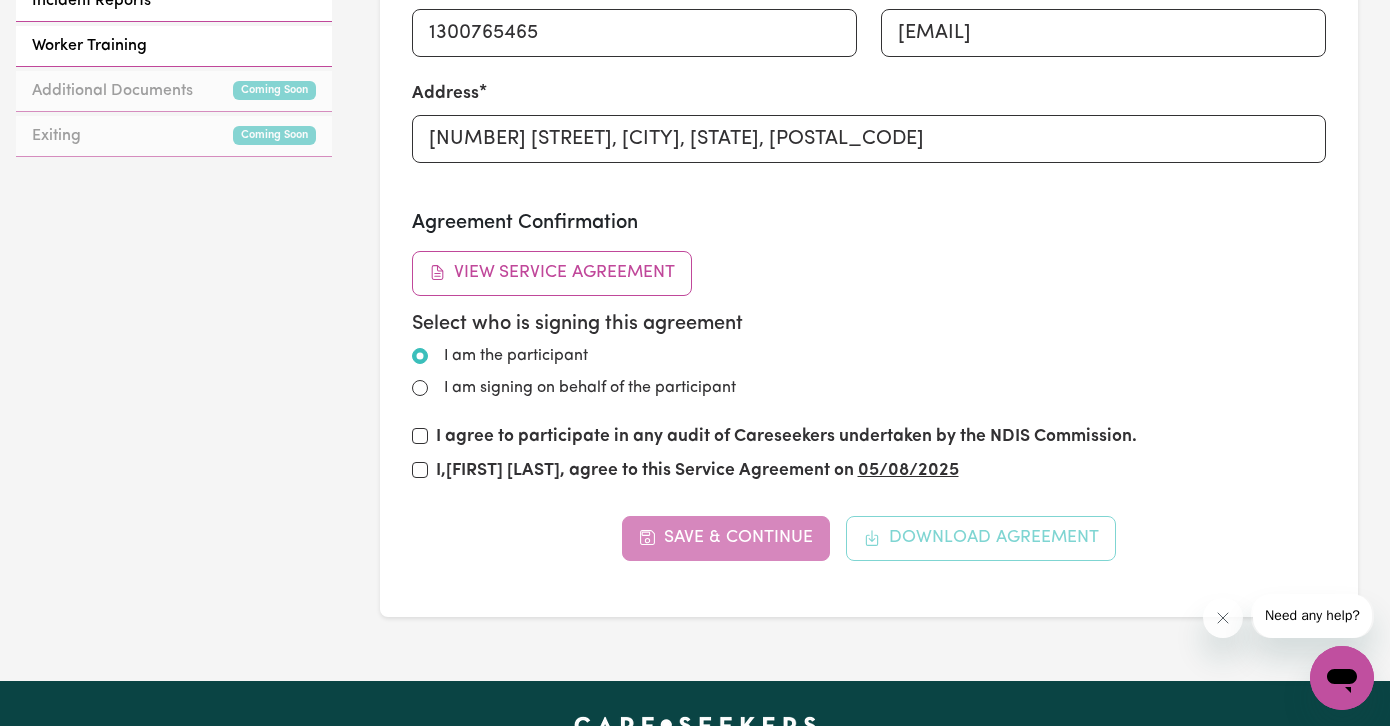 click on "Agreement Confirmation View Service Agreement Select who is signing this agreement I am the participant I am signing on behalf of the participant I agree to participate in any audit of Careseekers undertaken by the NDIS Commission. I,  [FIRST] [LAST] , agree to this Service Agreement on   [DD]/[MM]/[YYYY]" at bounding box center [869, 351] 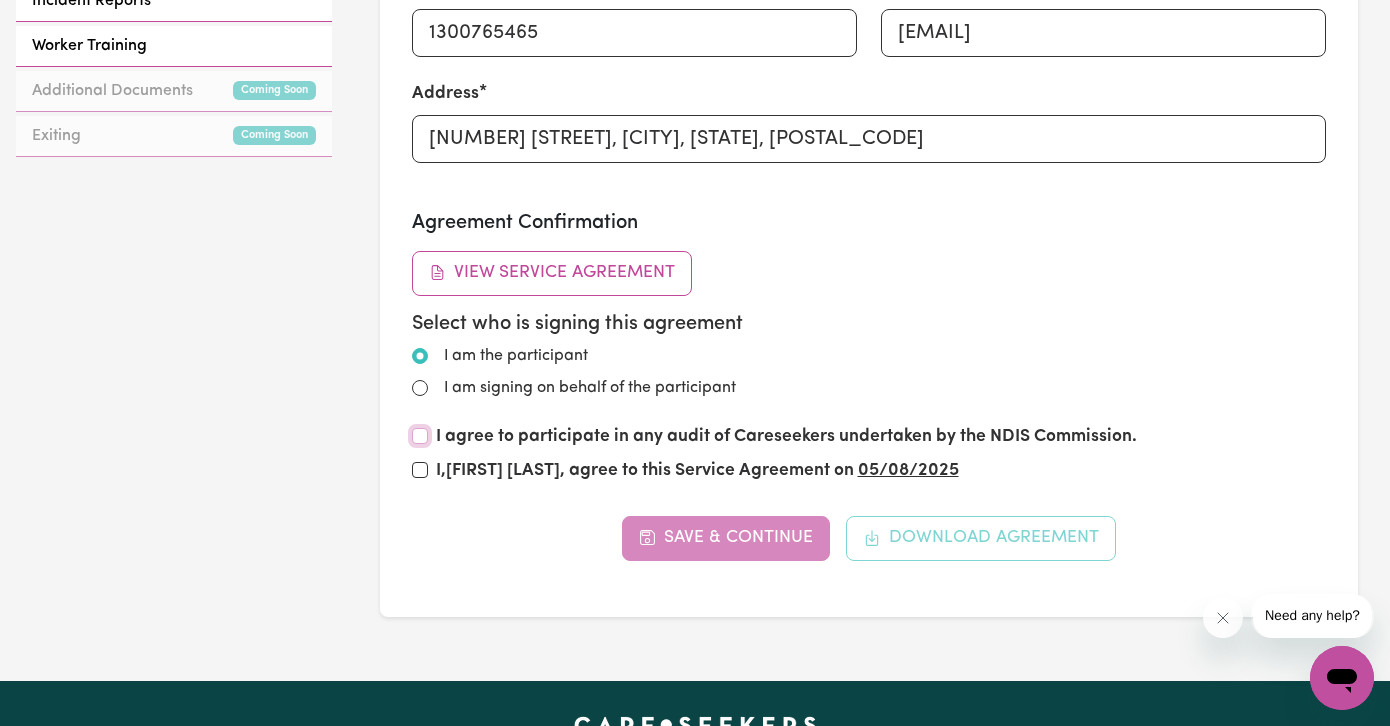 click on "I agree to participate in any audit of Careseekers undertaken by the NDIS Commission." at bounding box center (420, 436) 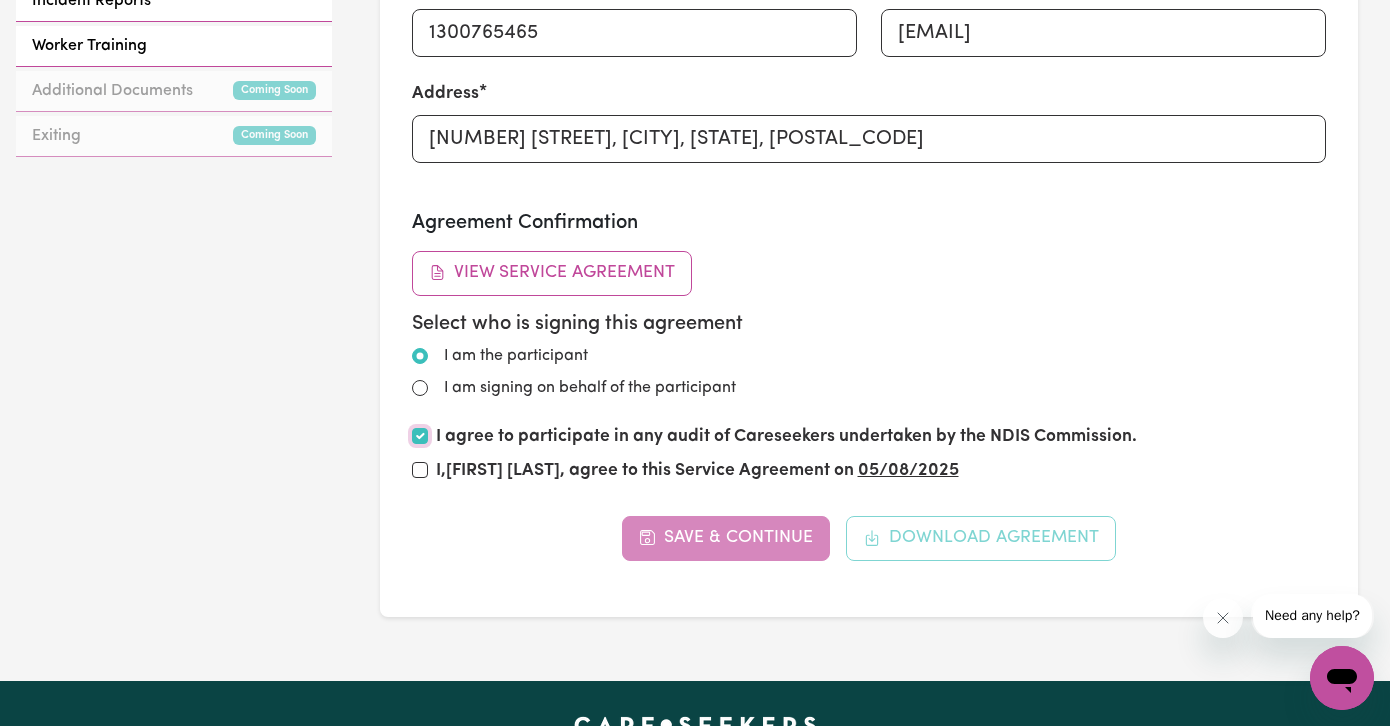 checkbox on "true" 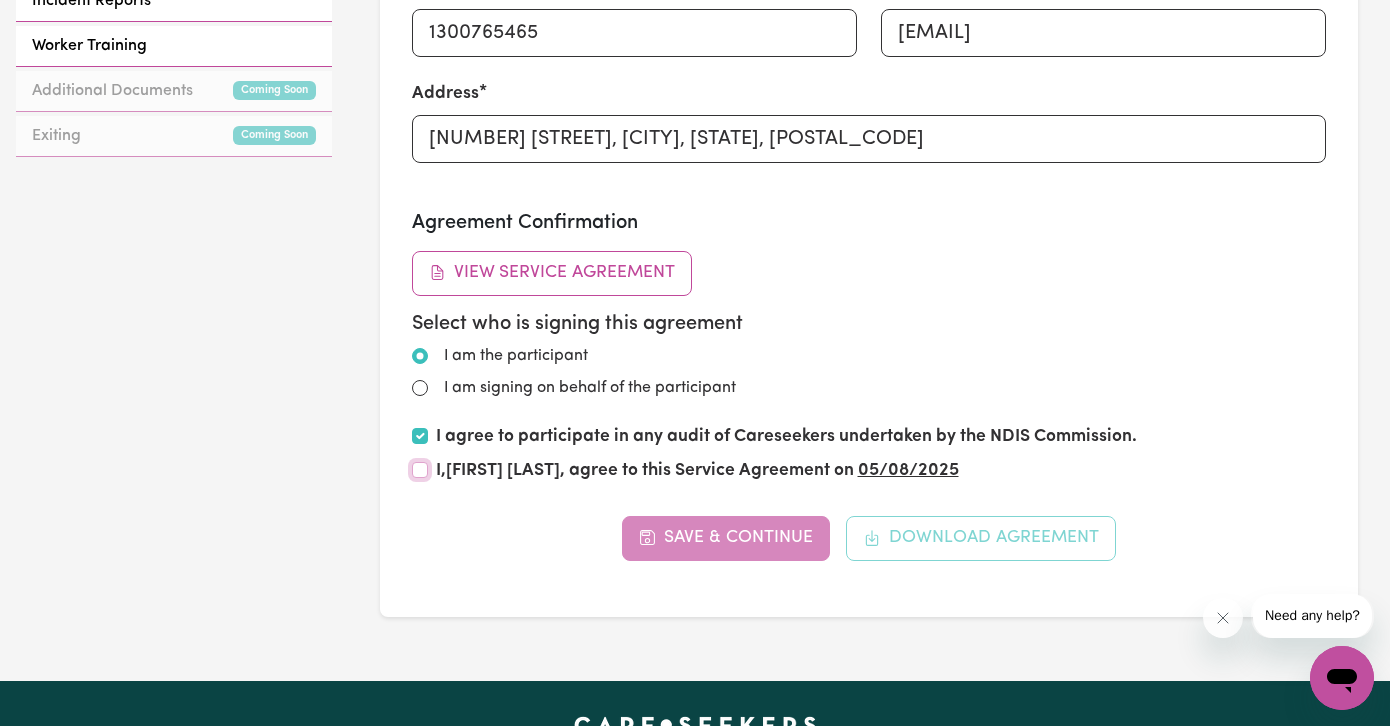 click on "I,  [FIRST] [LAST] , agree to this Service Agreement on   [DD]/[MM]/[YYYY]" at bounding box center [420, 470] 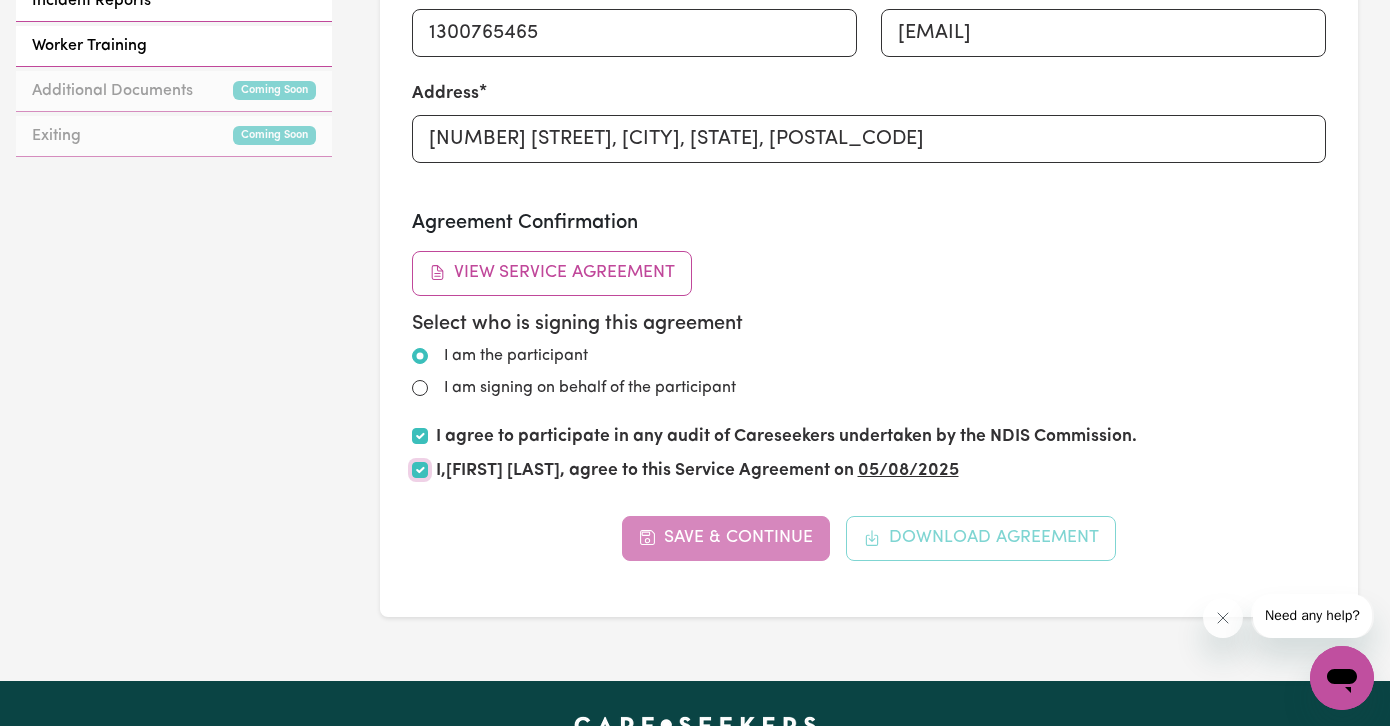 checkbox on "true" 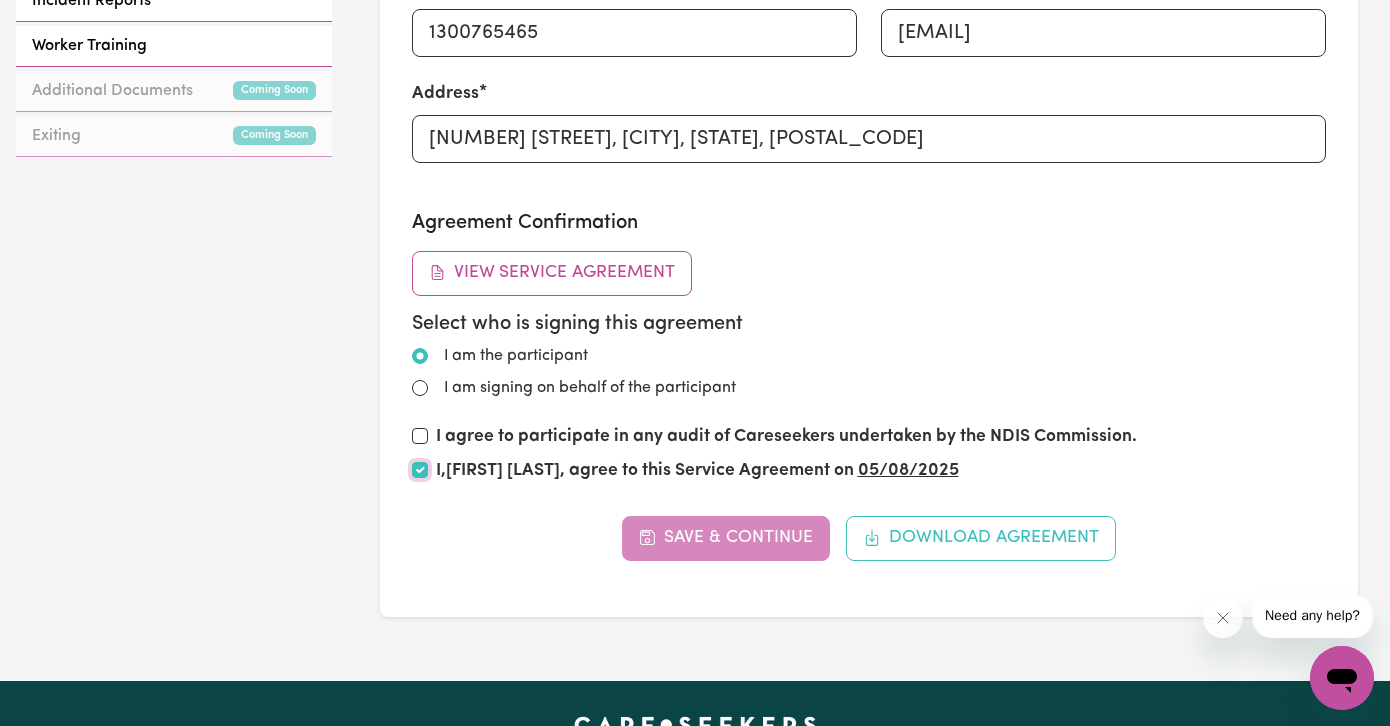 type 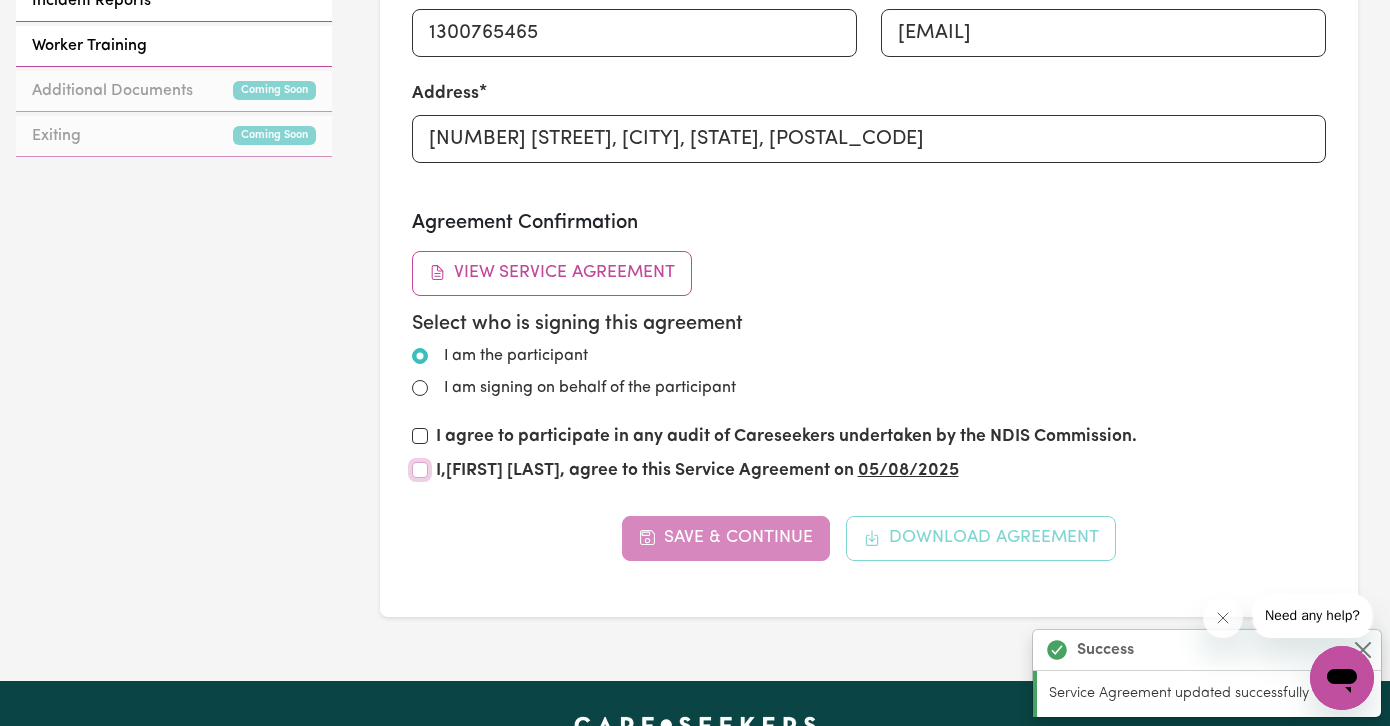type on "[YYYY]-[MM]-[DD]" 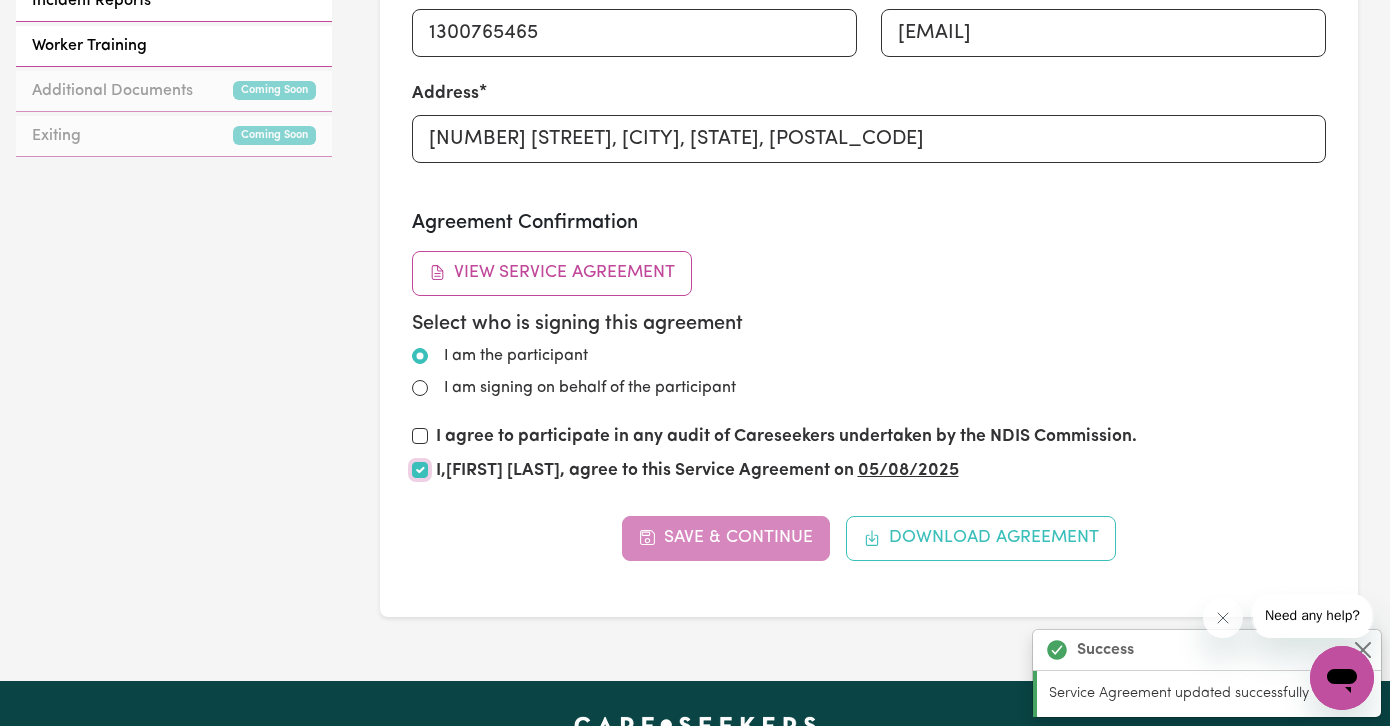 checkbox on "false" 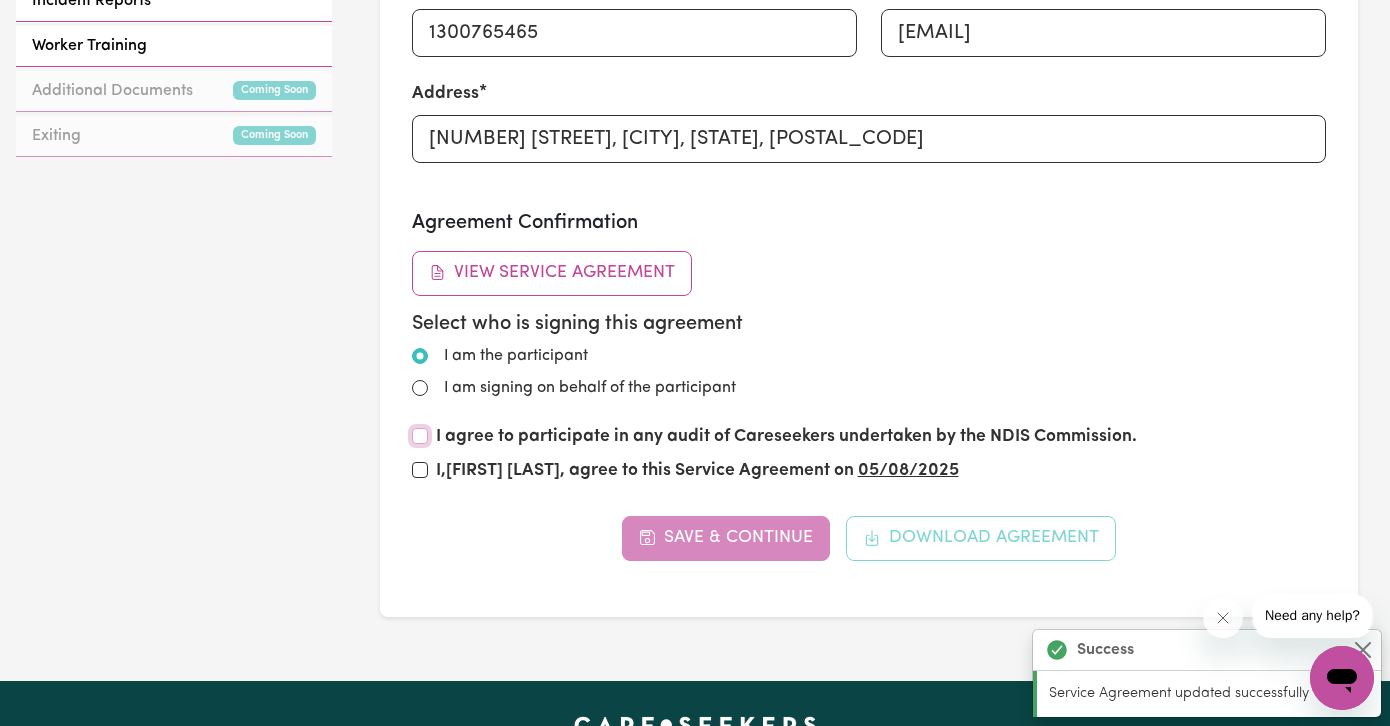 click on "I agree to participate in any audit of Careseekers undertaken by the NDIS Commission." at bounding box center [420, 436] 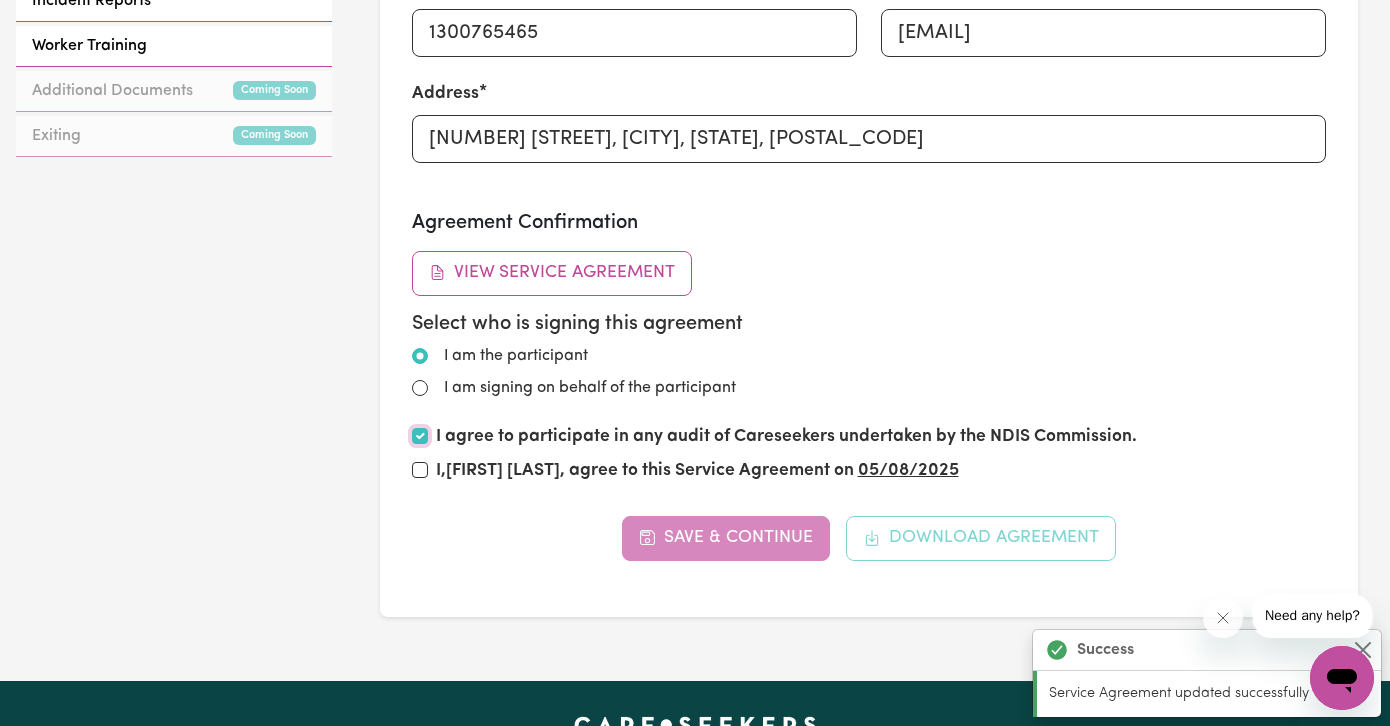 checkbox on "true" 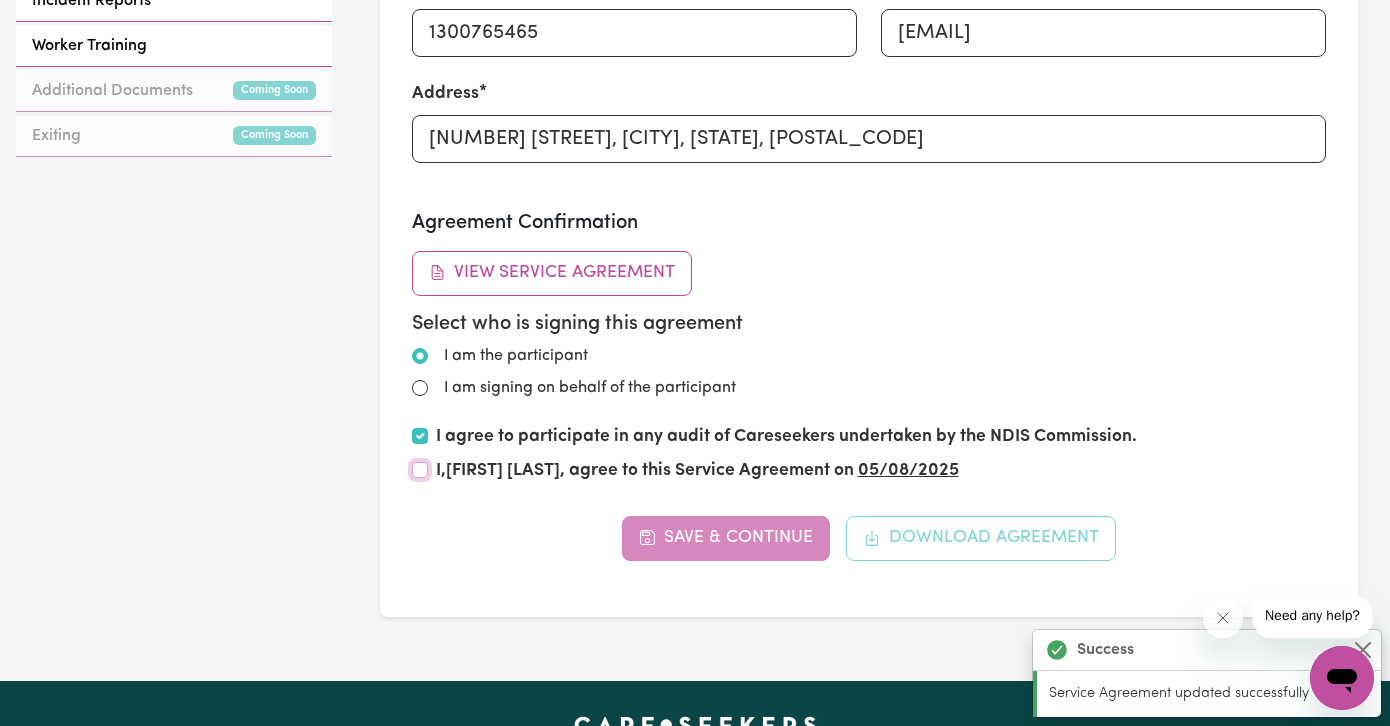 click on "I,  [FIRST] [LAST] , agree to this Service Agreement on   [DD]/[MM]/[YYYY]" at bounding box center (420, 470) 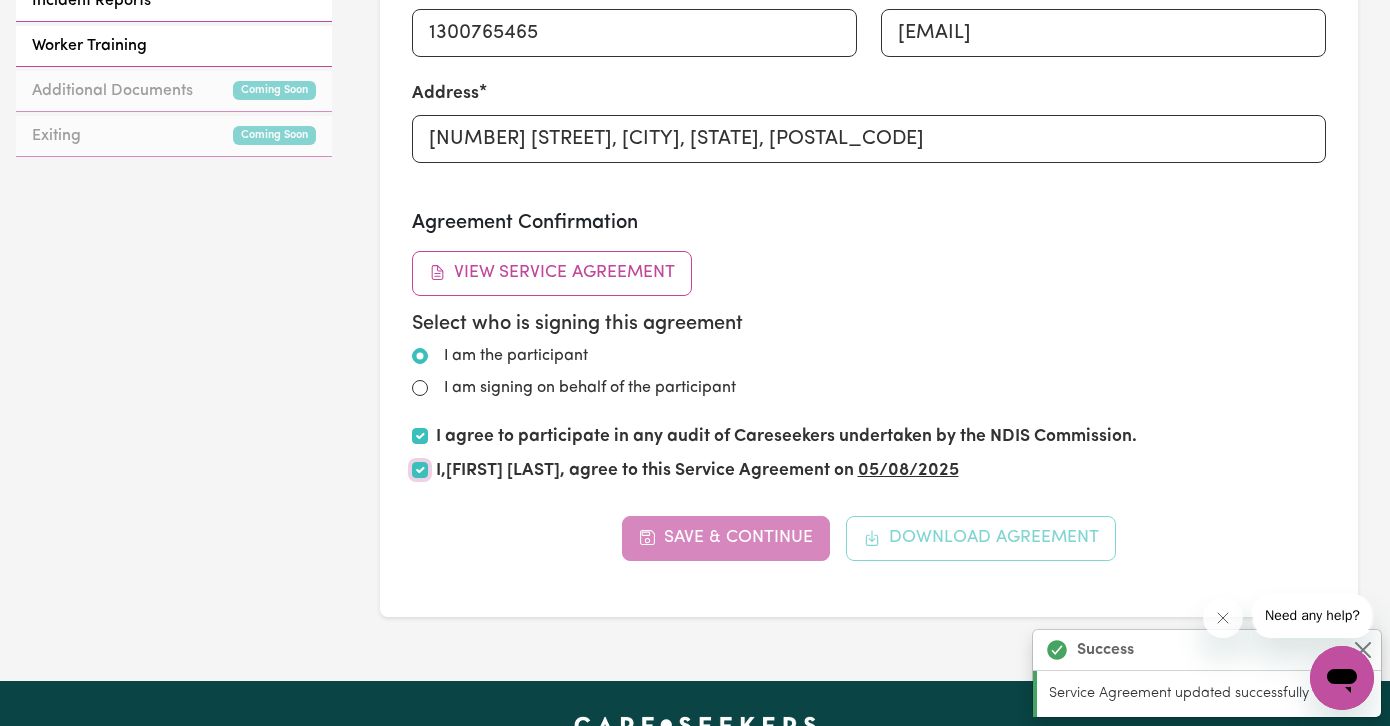 checkbox on "true" 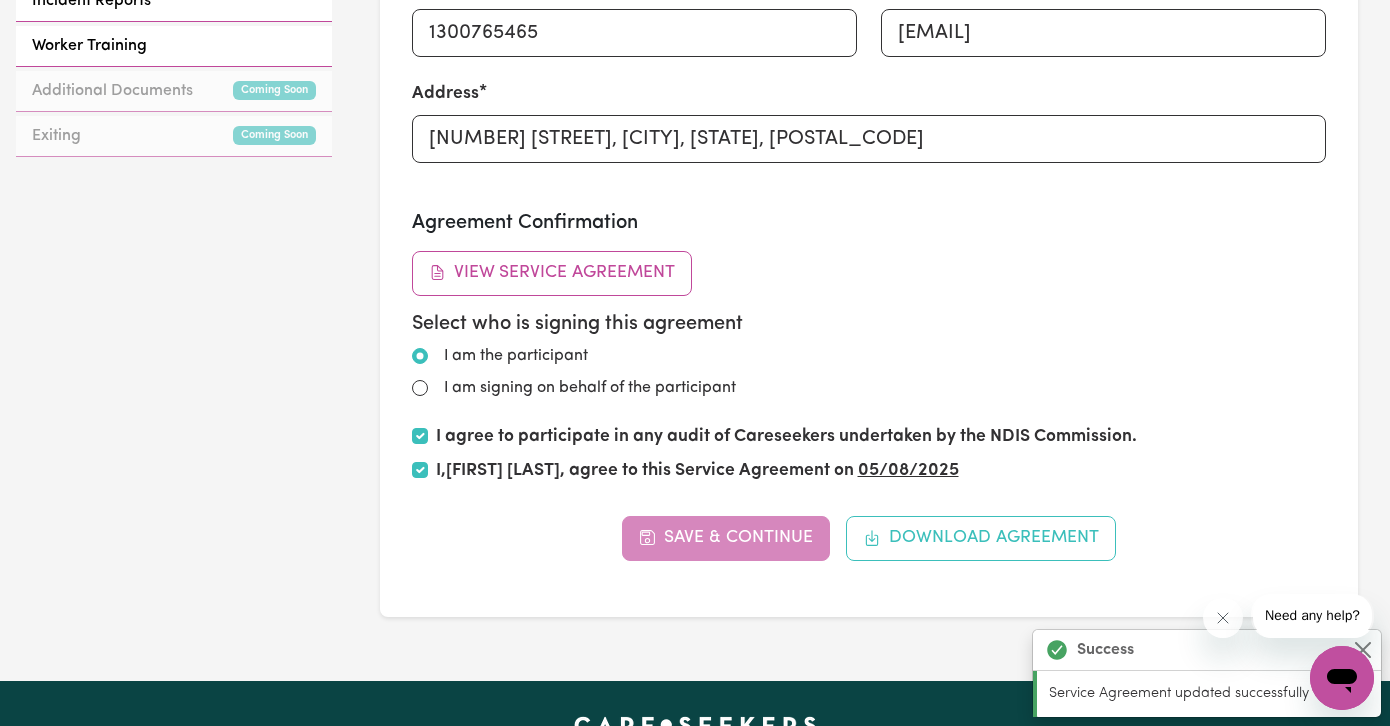 click on "Save & Continue Download Agreement" at bounding box center [869, 538] 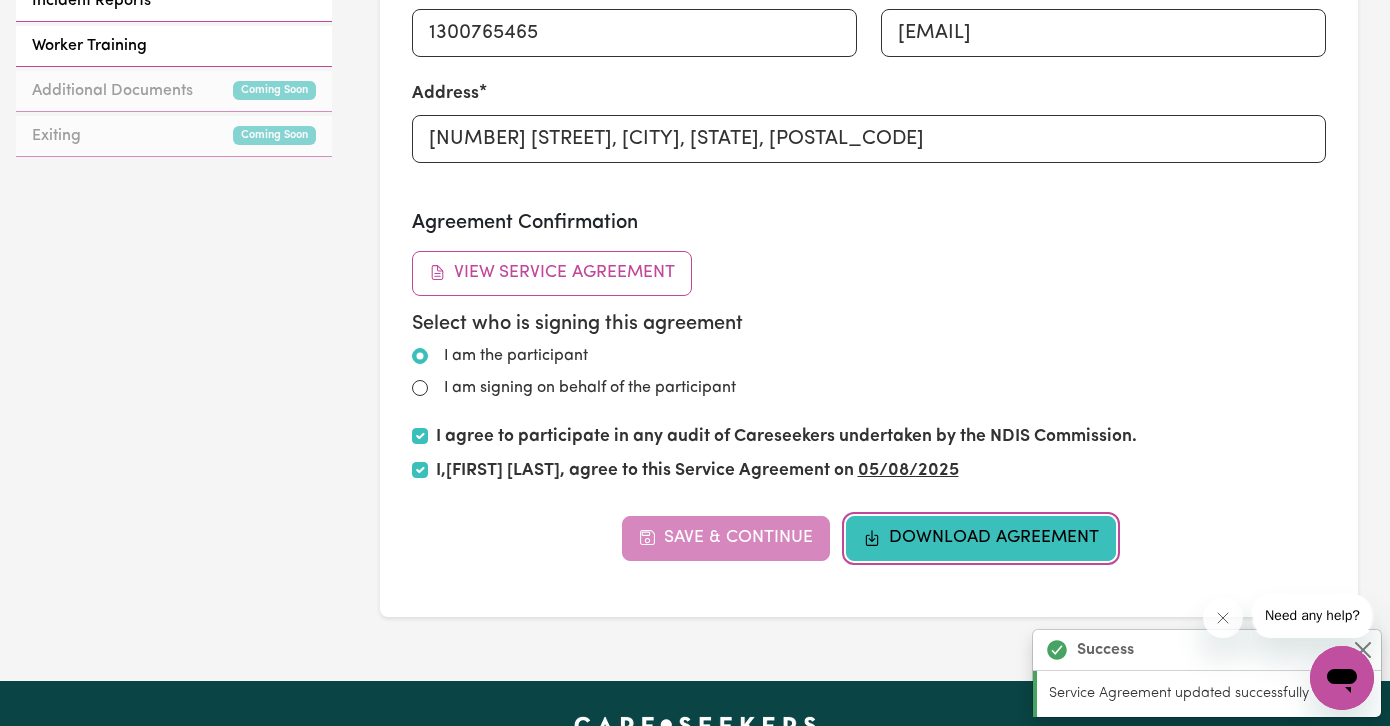 click on "Download Agreement" at bounding box center (981, 538) 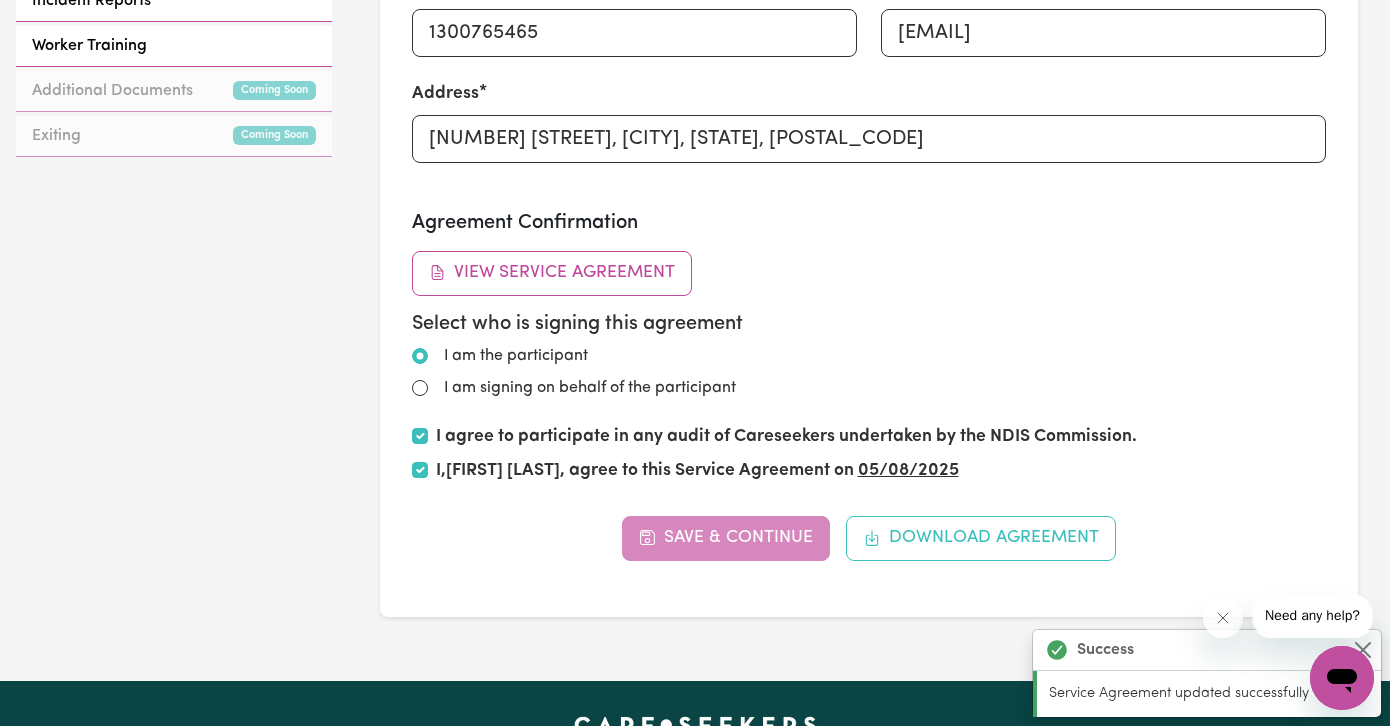 click on "I agree to participate in any audit of Careseekers undertaken by the NDIS Commission." at bounding box center [869, 441] 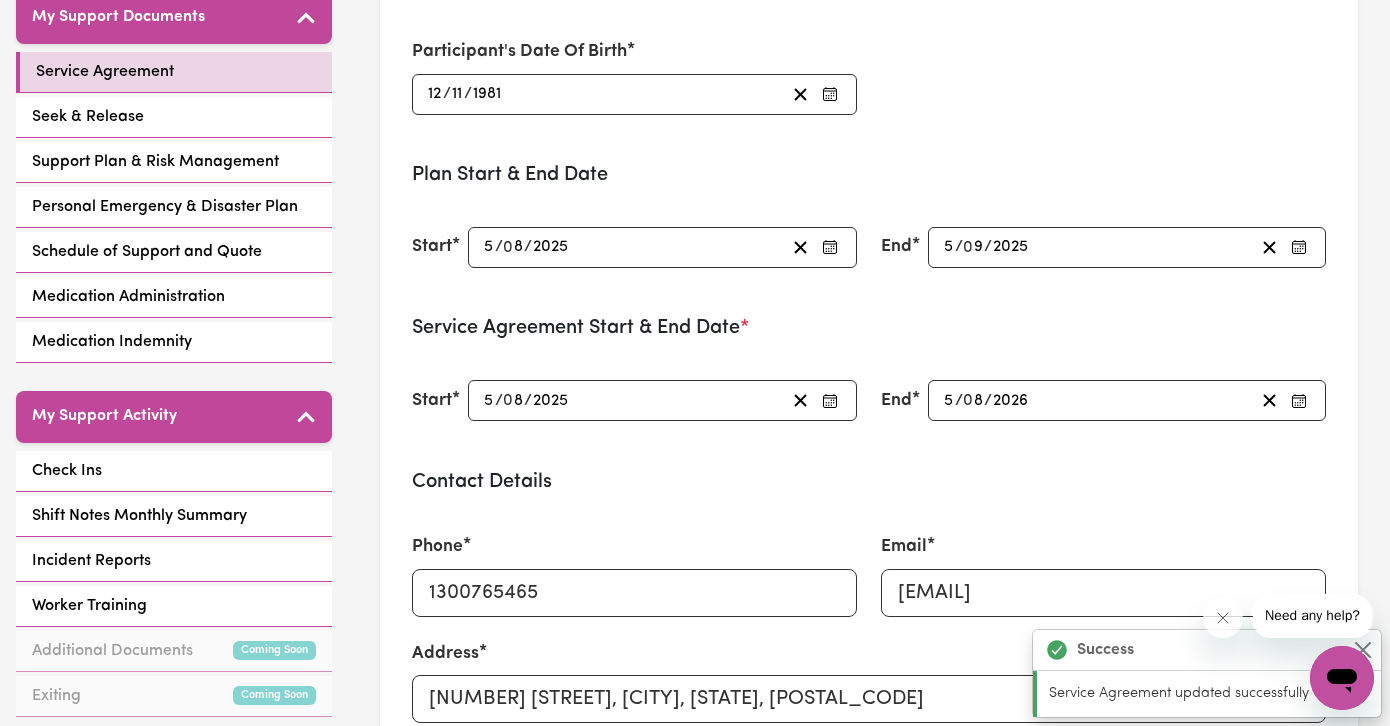scroll, scrollTop: 0, scrollLeft: 0, axis: both 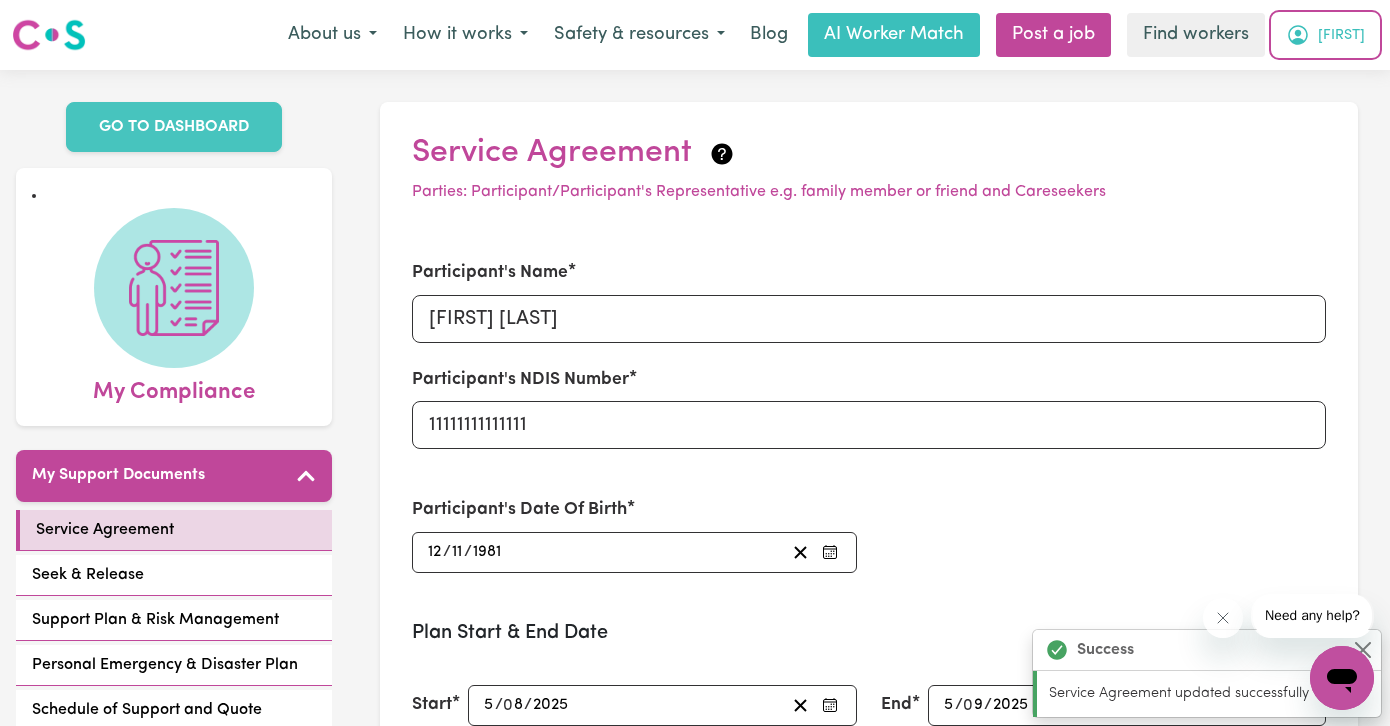 click on "[FIRST]" at bounding box center [1341, 36] 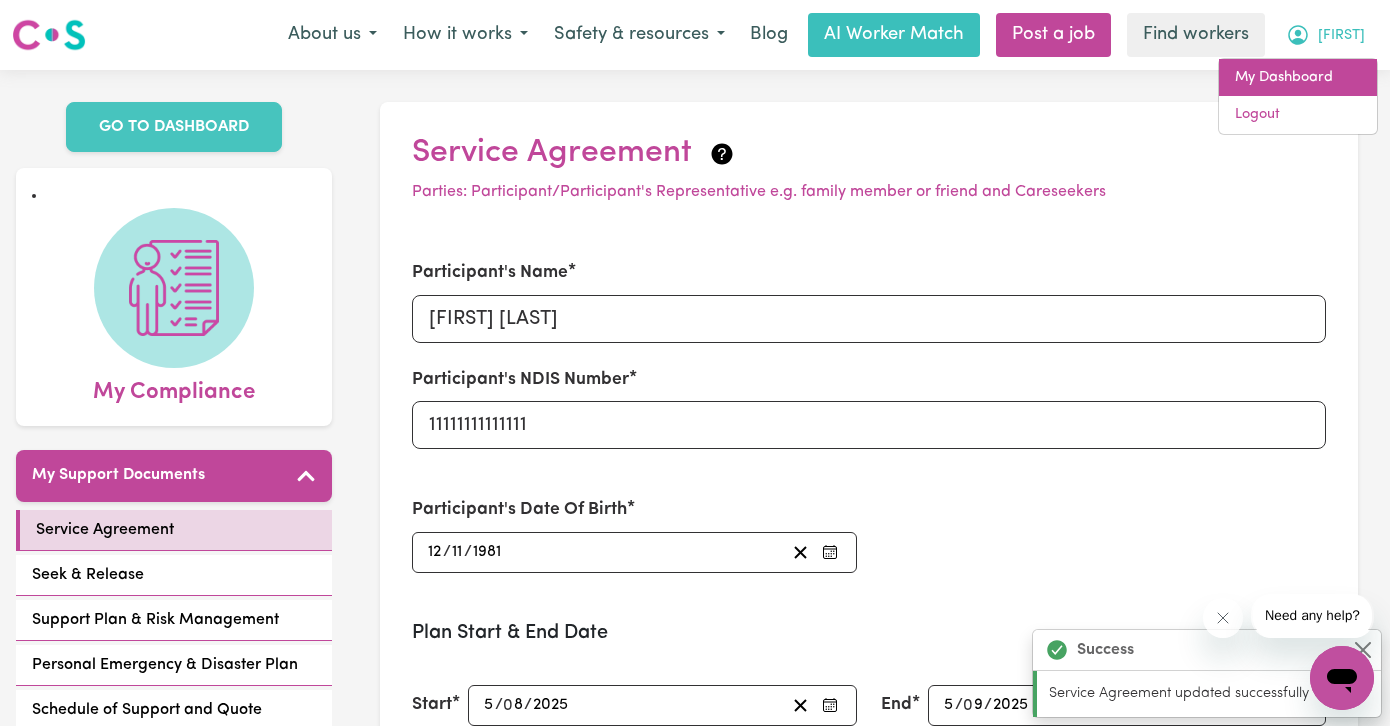 click on "My Dashboard" at bounding box center [1298, 78] 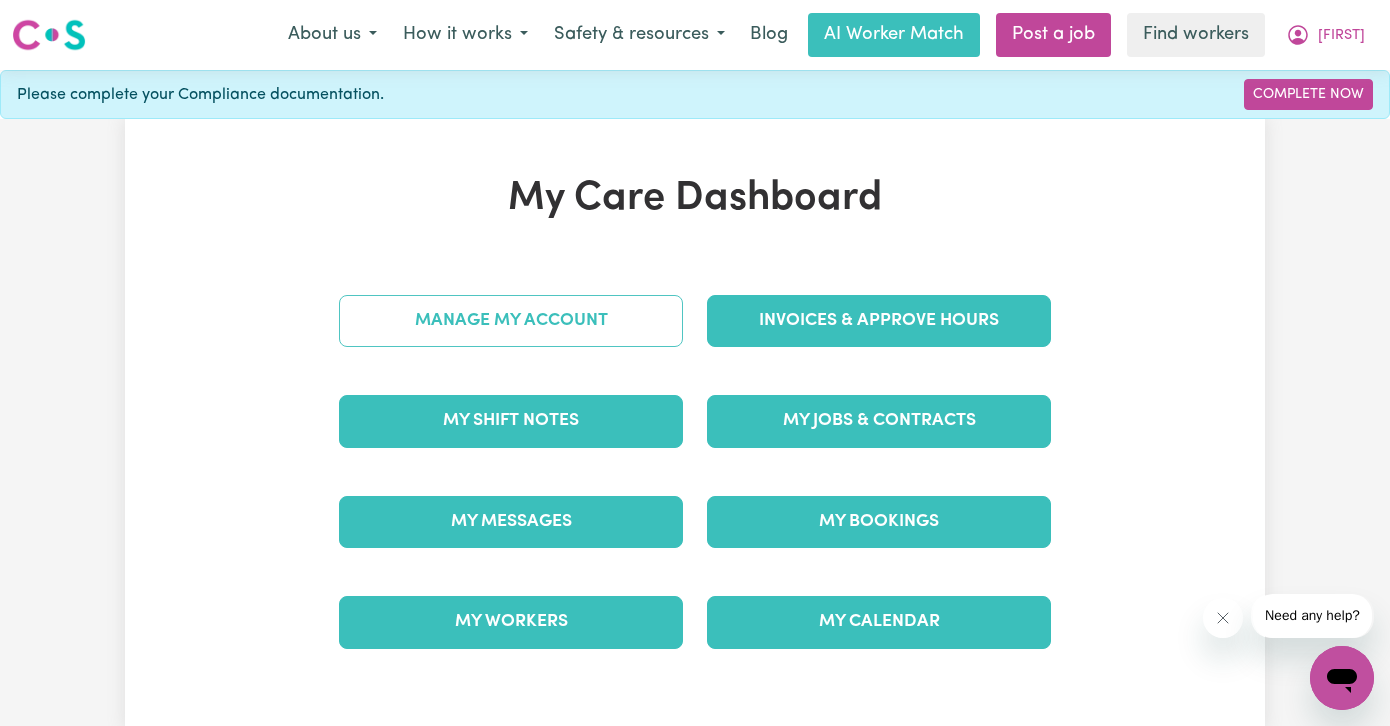 click on "Manage My Account" at bounding box center [511, 321] 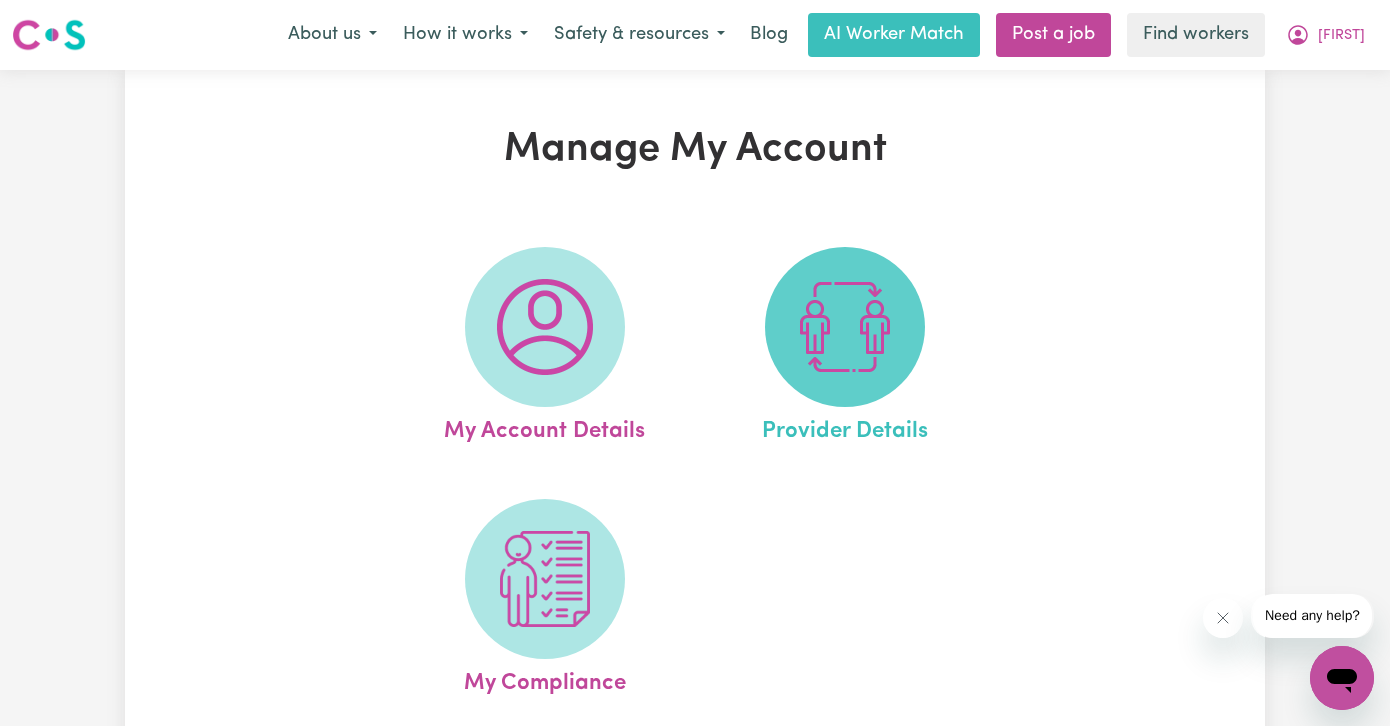 click at bounding box center [845, 327] 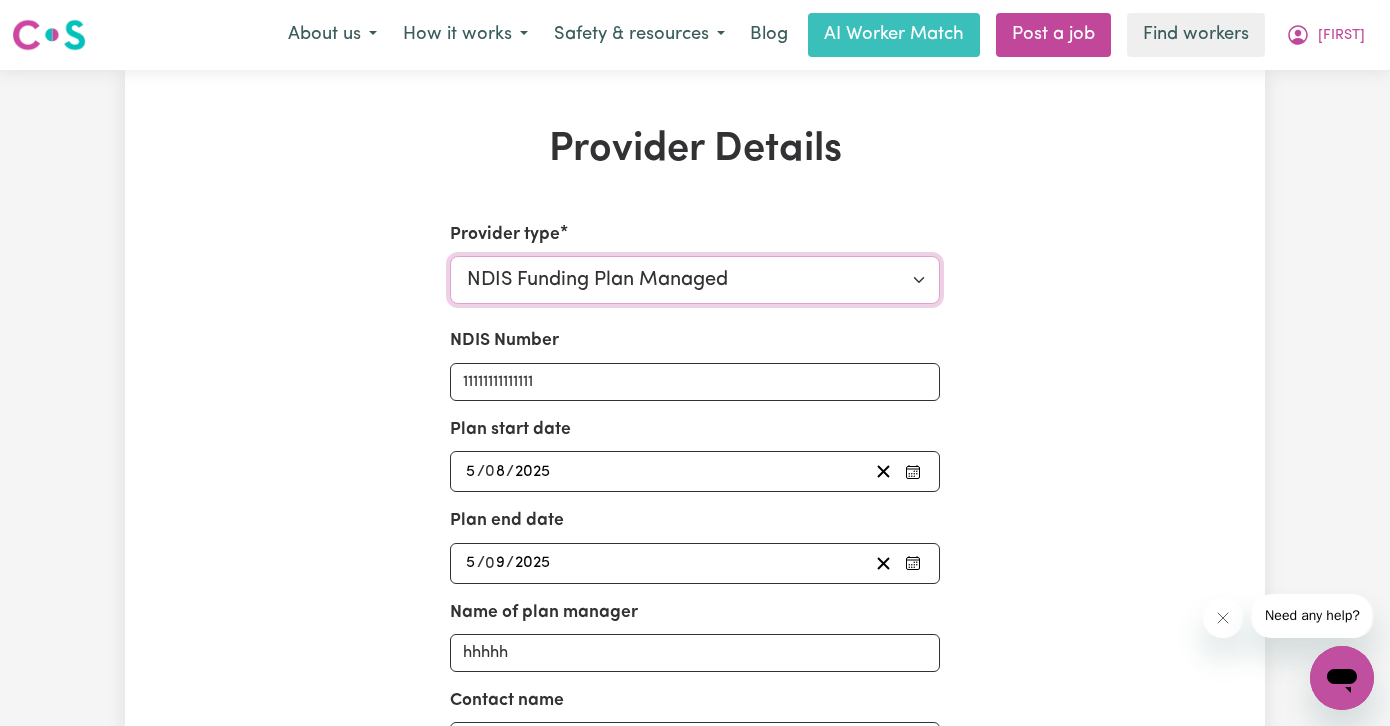 click on "Select your provider type... Privately Aged Care / Home Care Package NDIS Funding Plan Managed NDIS Funding Self Managed NDIS Funding Agency Managed" at bounding box center (695, 280) 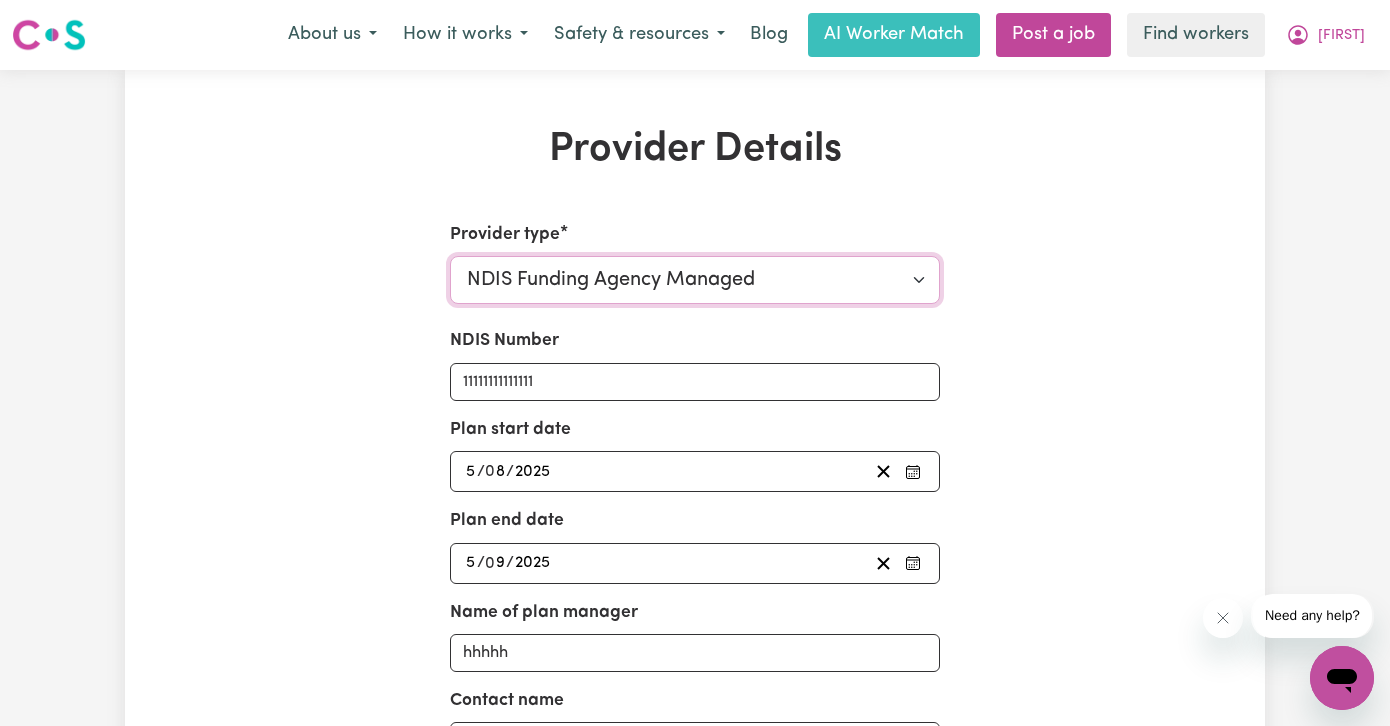 type 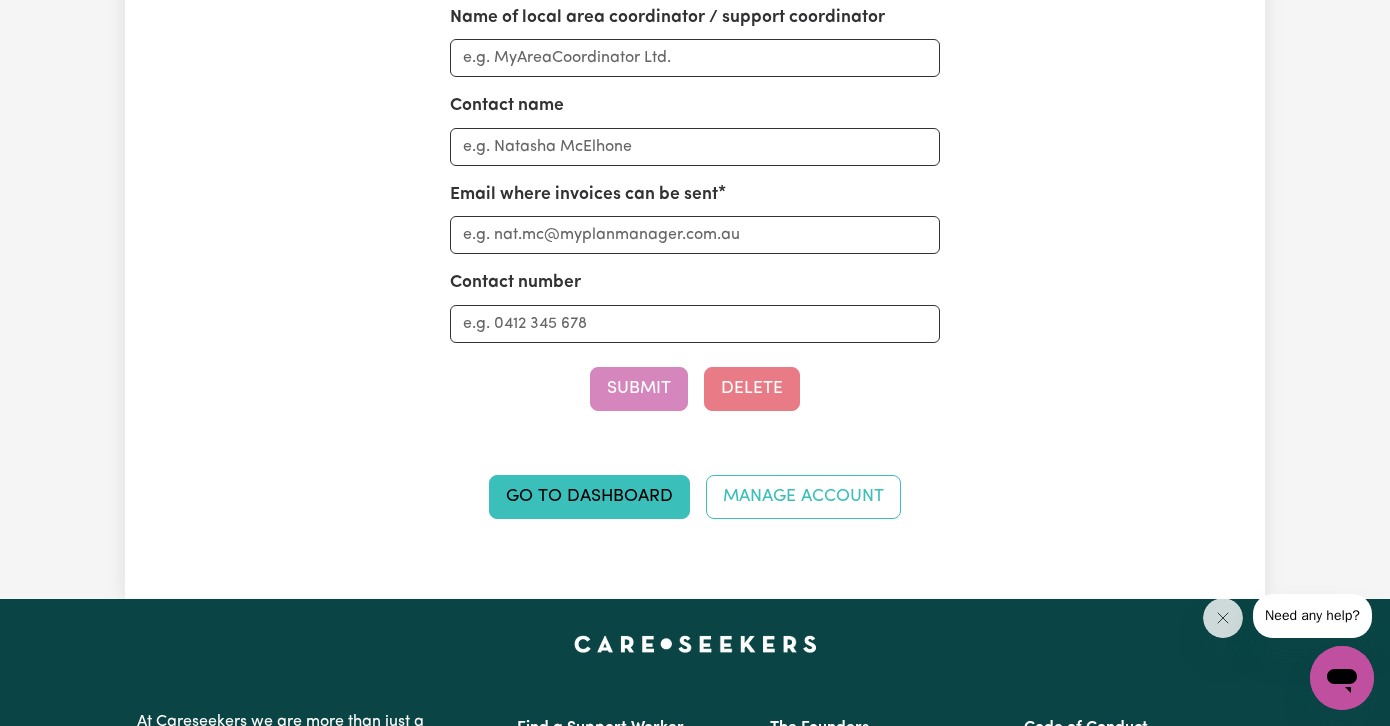 scroll, scrollTop: 1048, scrollLeft: 0, axis: vertical 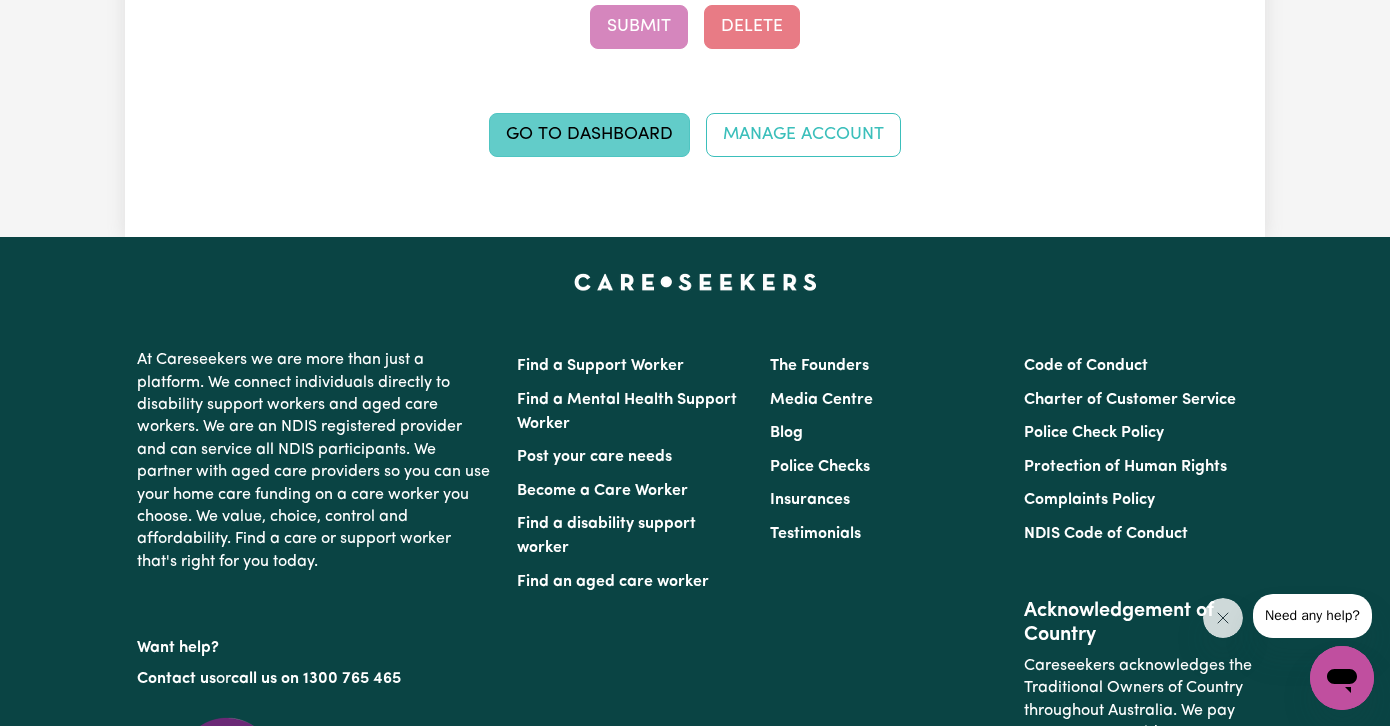 click on "Go to Dashboard" at bounding box center [589, 135] 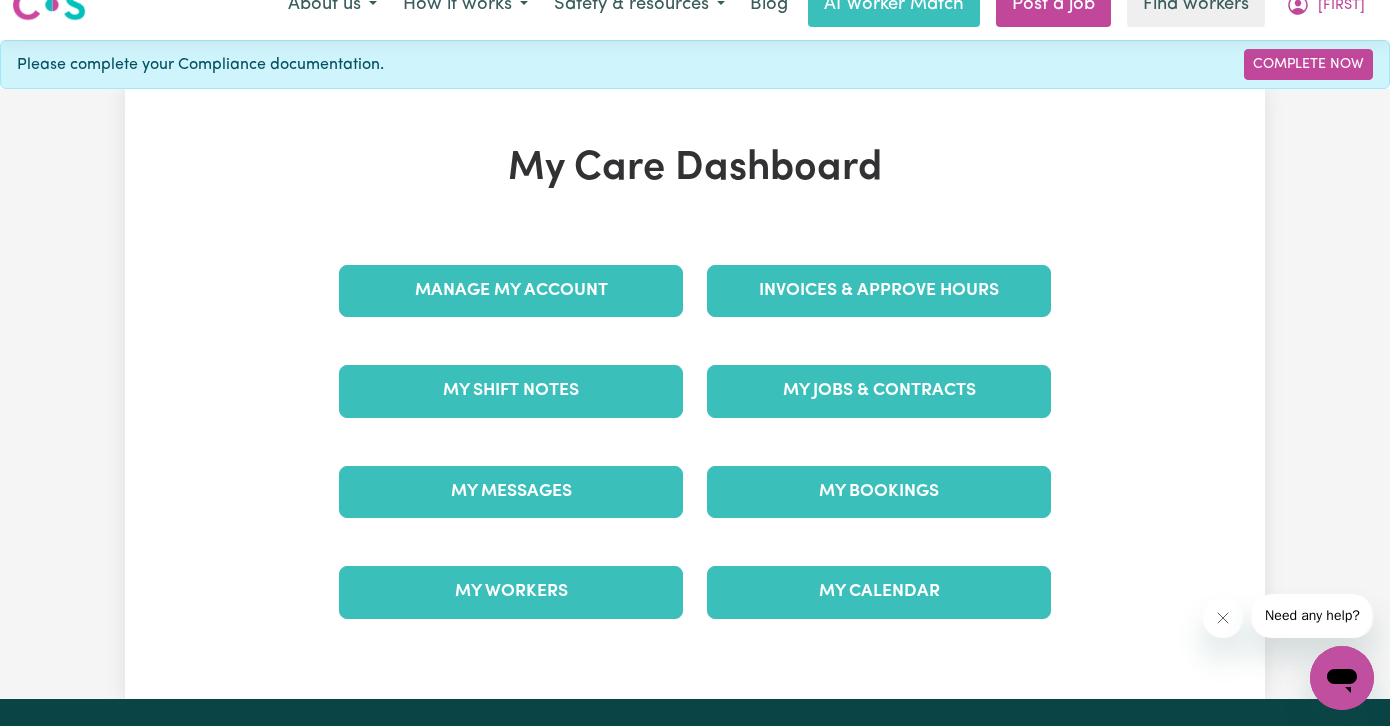 scroll, scrollTop: 0, scrollLeft: 0, axis: both 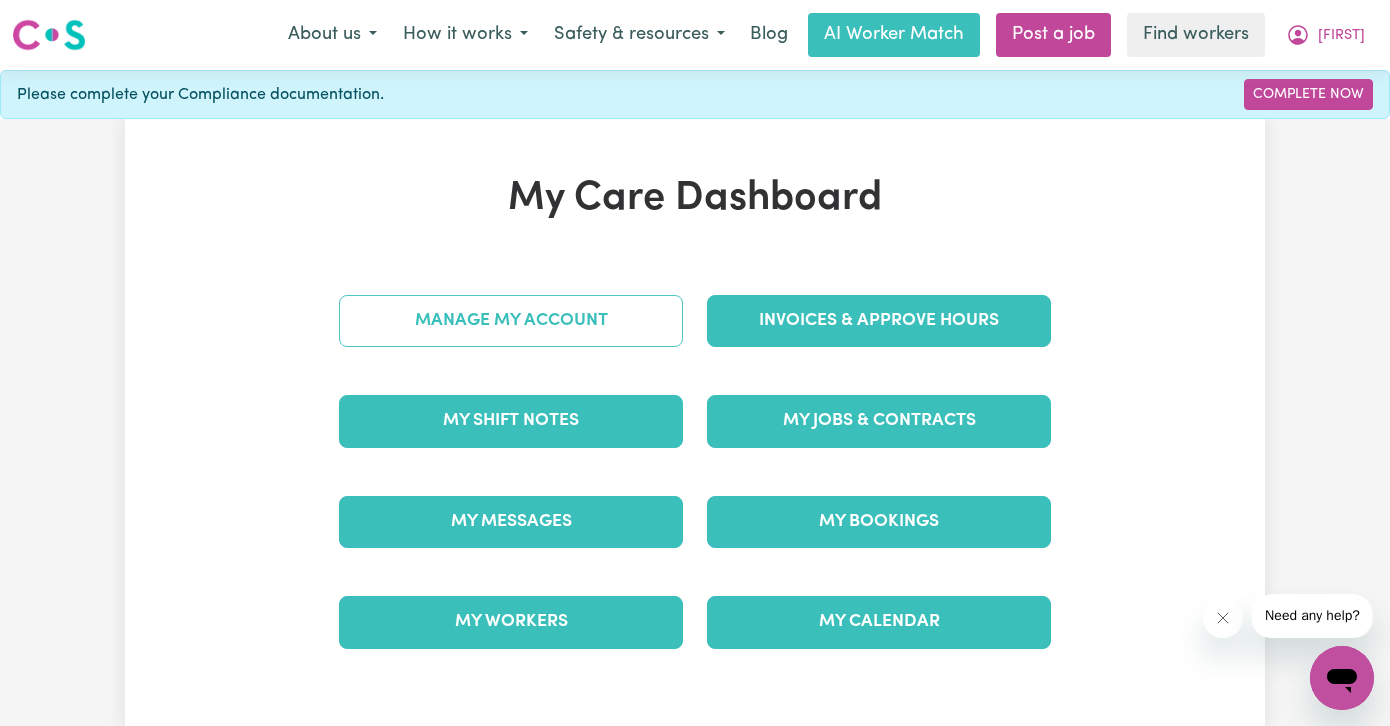 click on "Manage My Account" at bounding box center [511, 321] 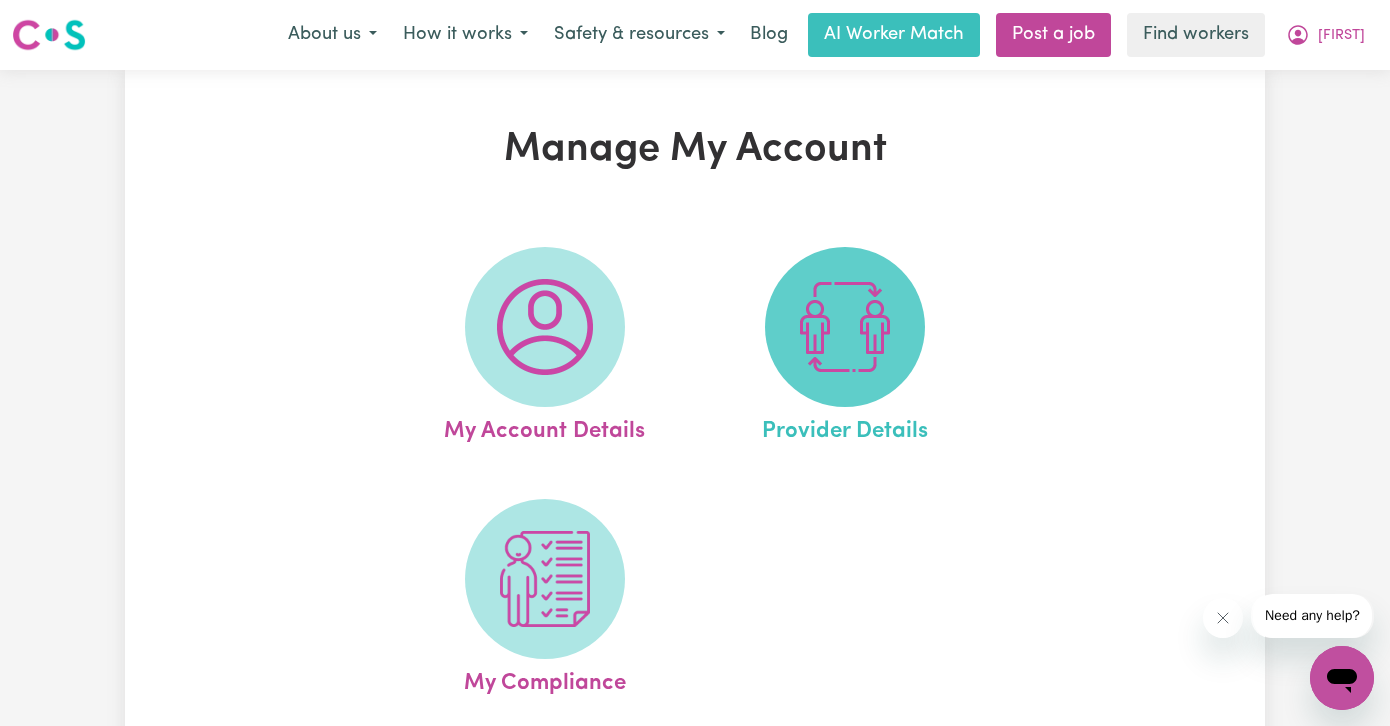 click at bounding box center (845, 327) 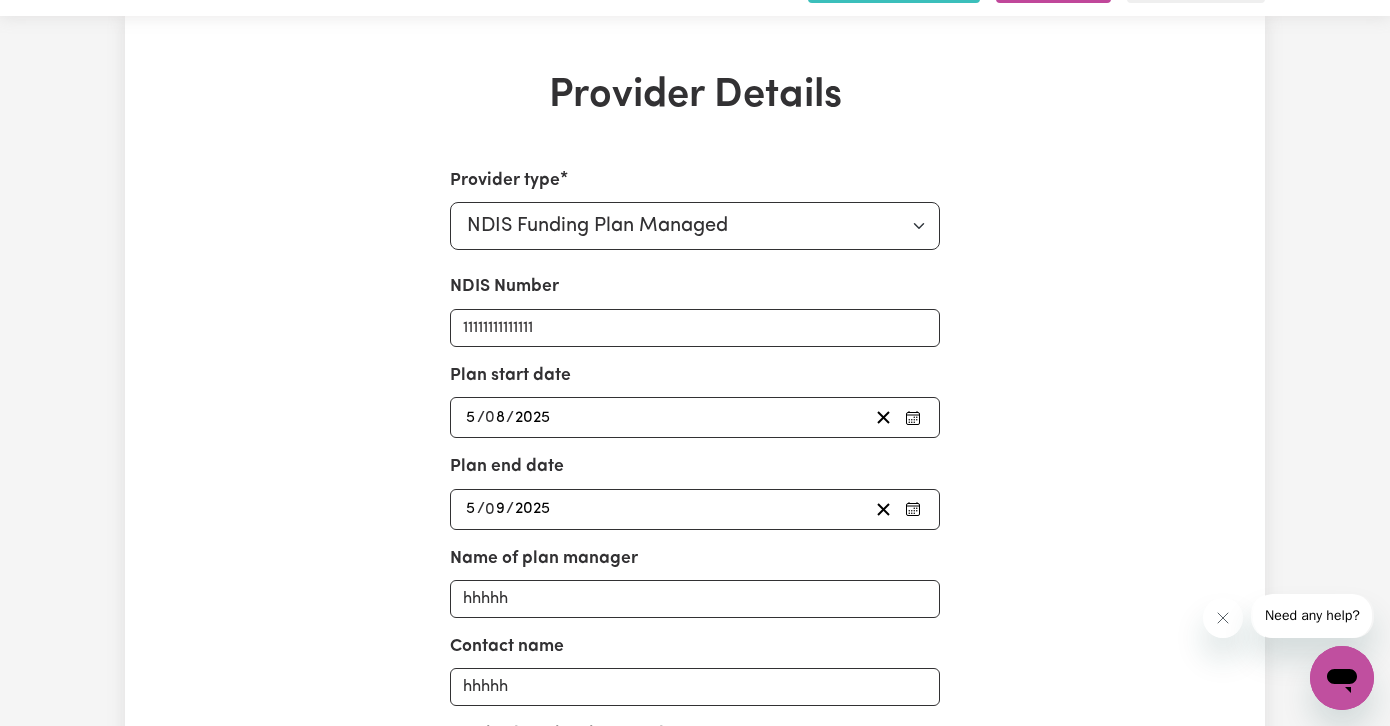scroll, scrollTop: 0, scrollLeft: 0, axis: both 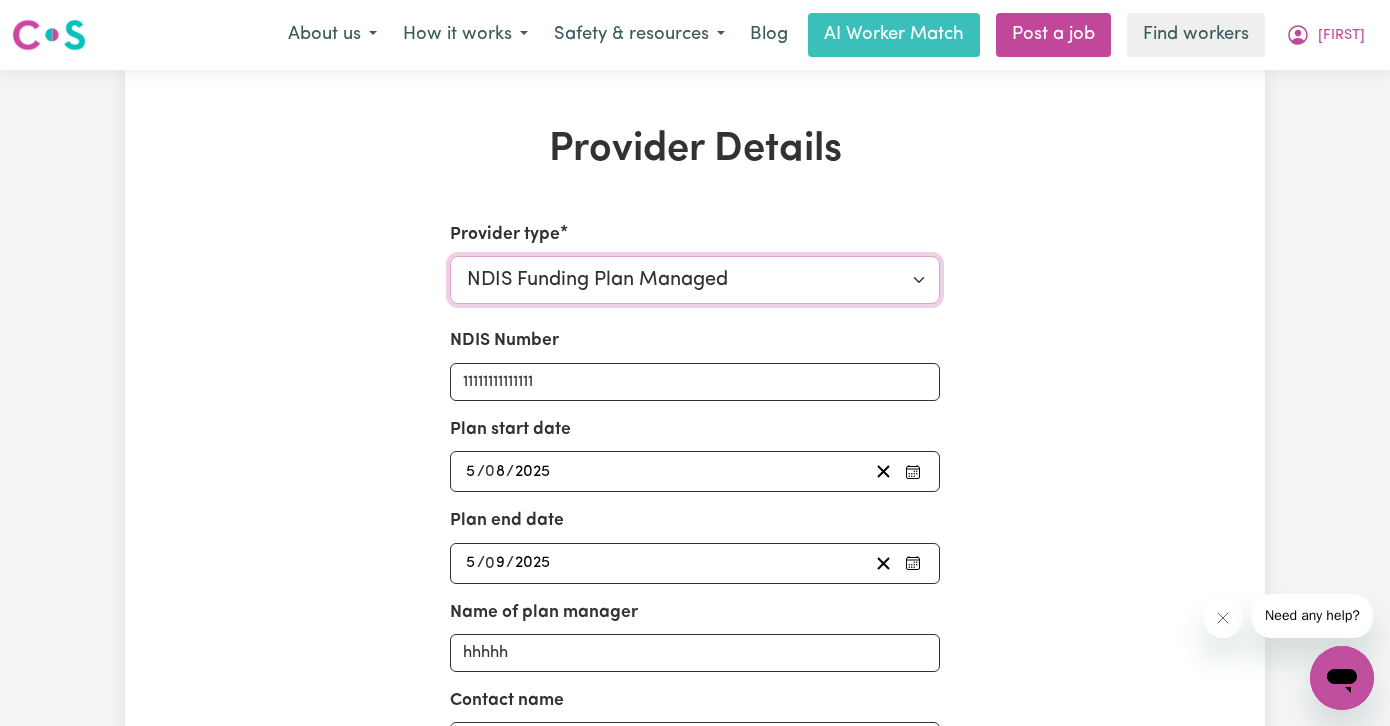click on "Select your provider type... Privately Aged Care / Home Care Package NDIS Funding Plan Managed NDIS Funding Self Managed NDIS Funding Agency Managed" at bounding box center [695, 280] 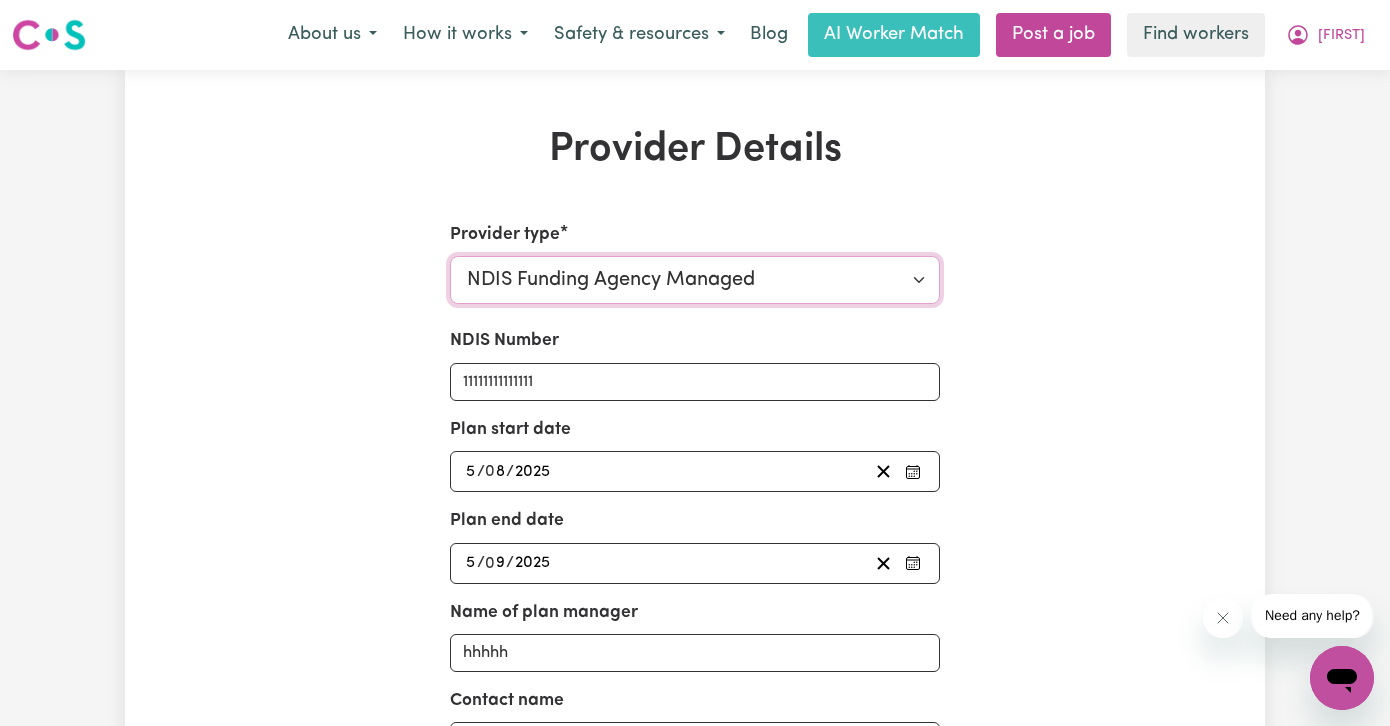 type 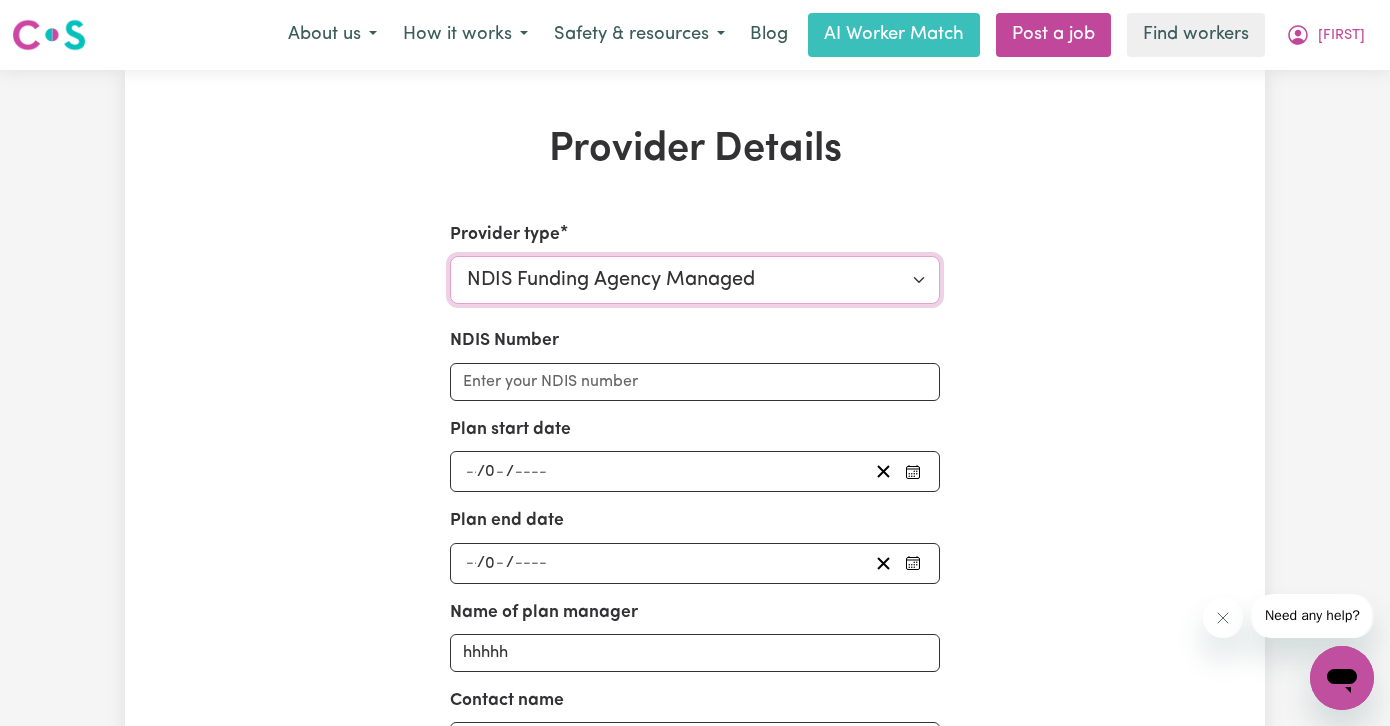 type 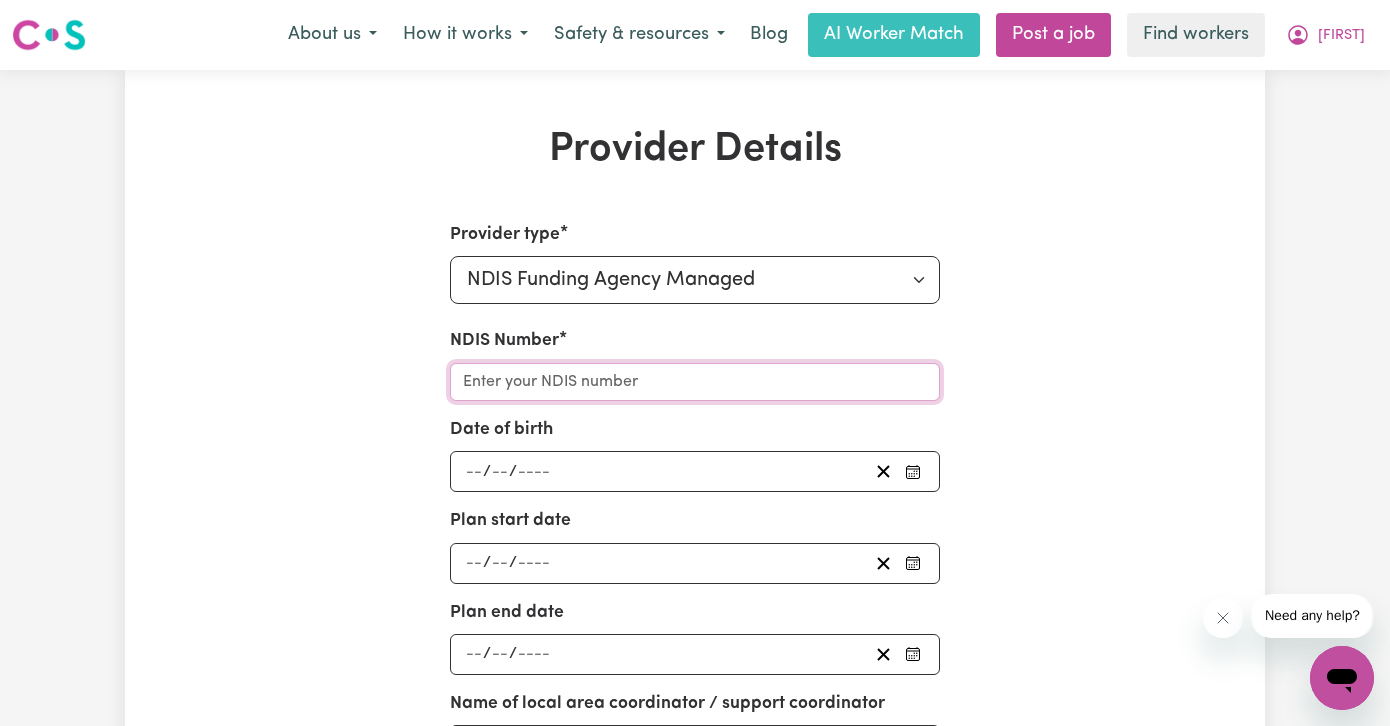 click on "NDIS Number" at bounding box center (695, 382) 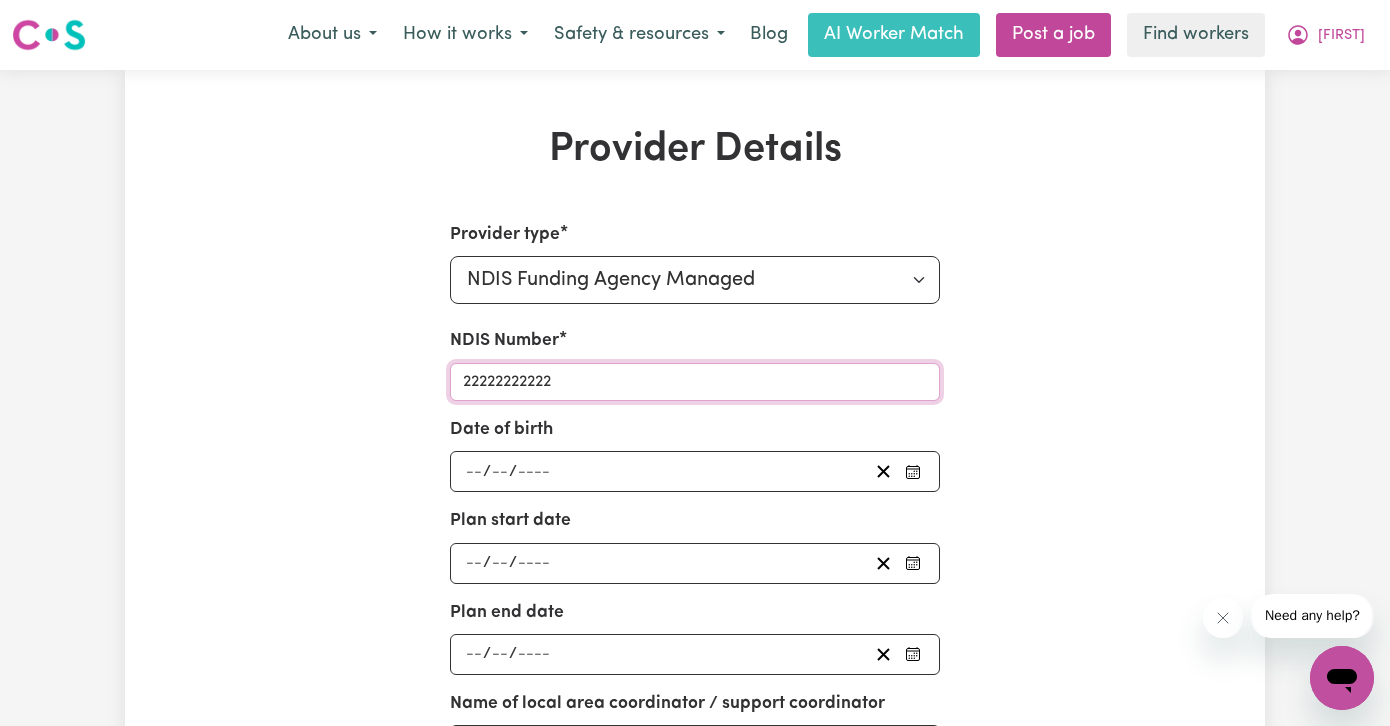 type on "22222222222" 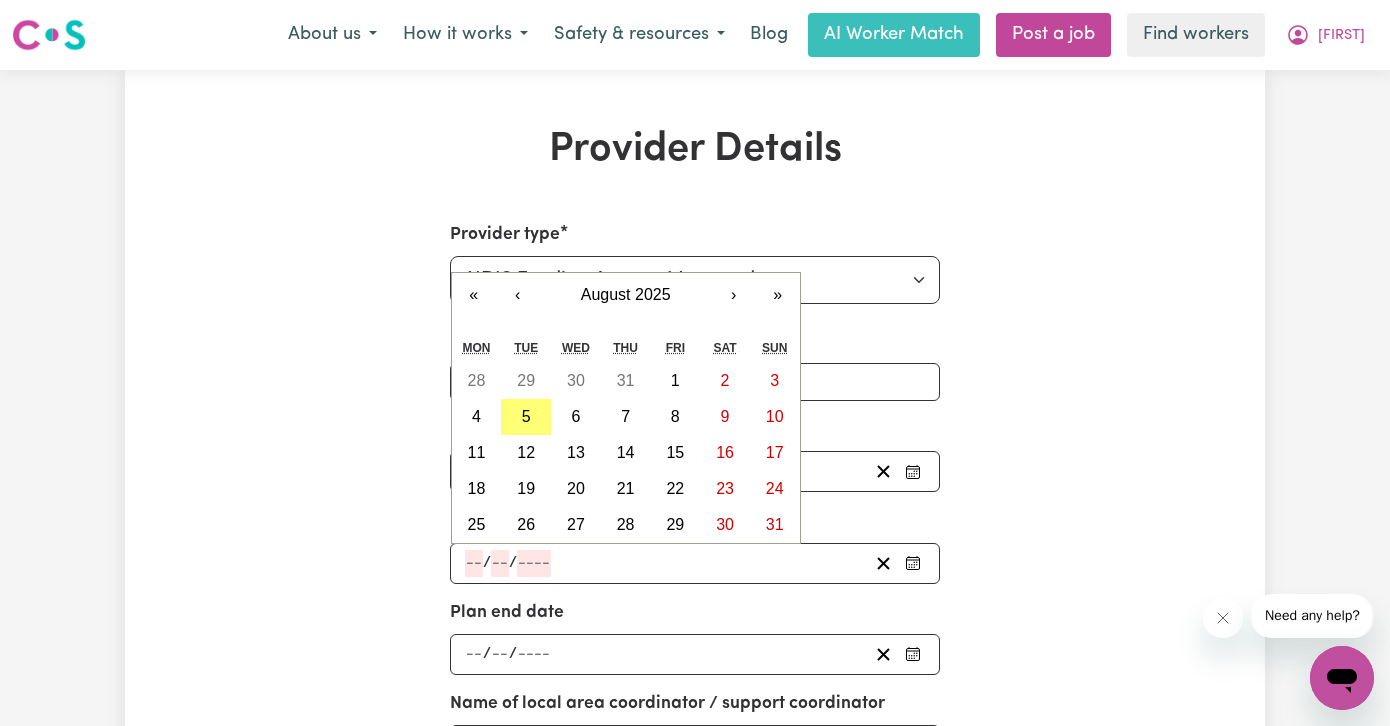 click 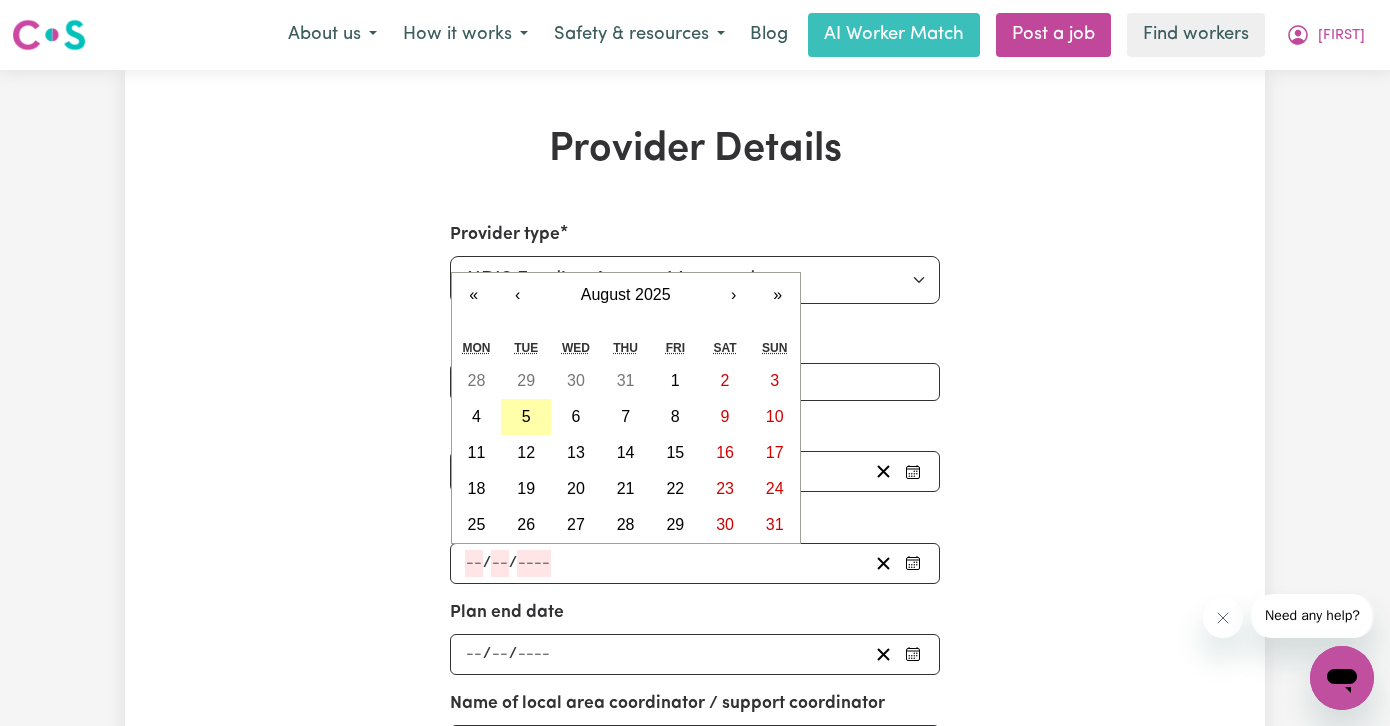 click on "5" at bounding box center (526, 417) 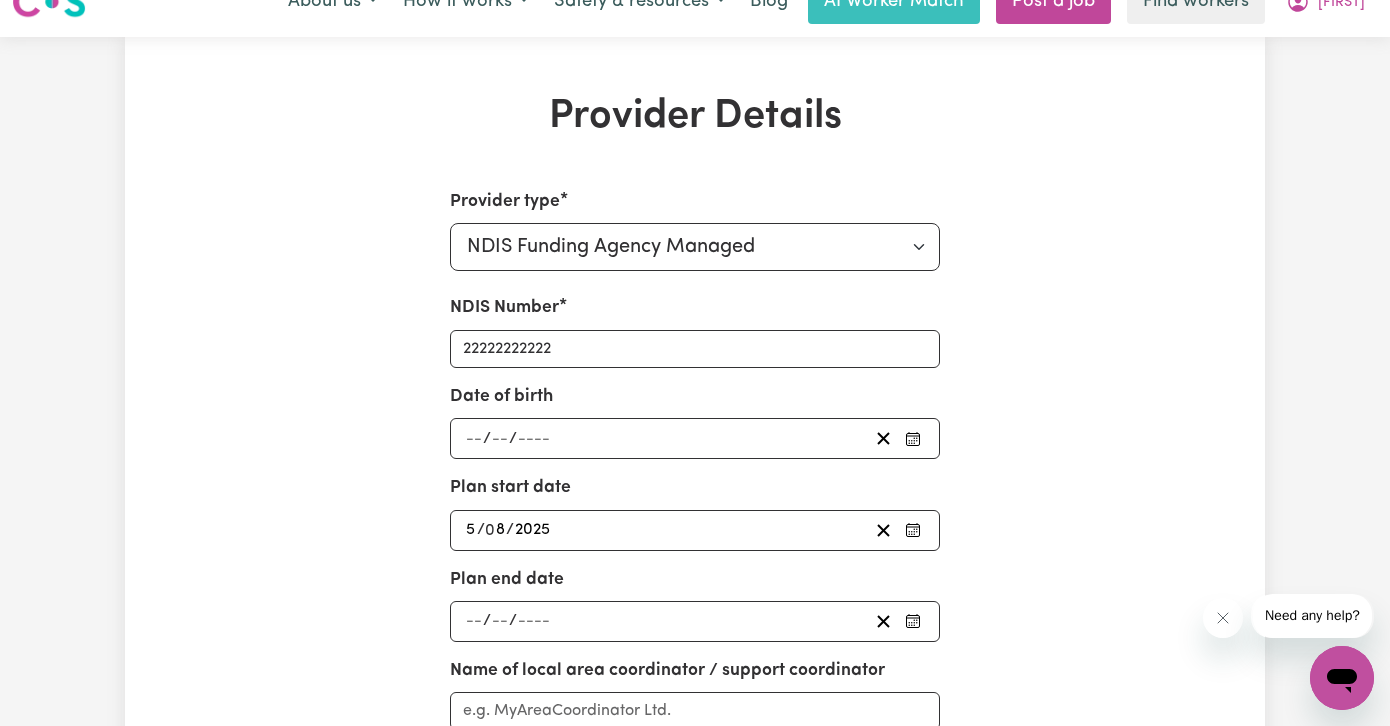 scroll, scrollTop: 51, scrollLeft: 0, axis: vertical 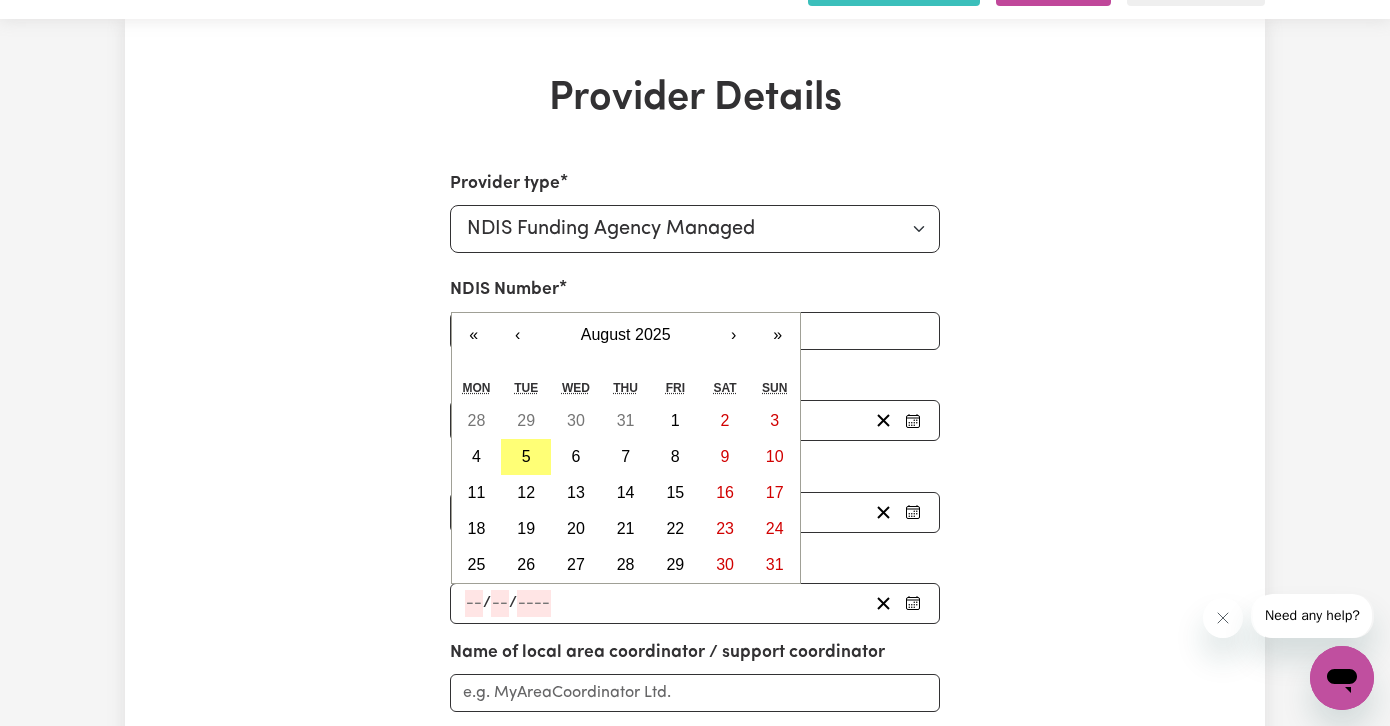 click 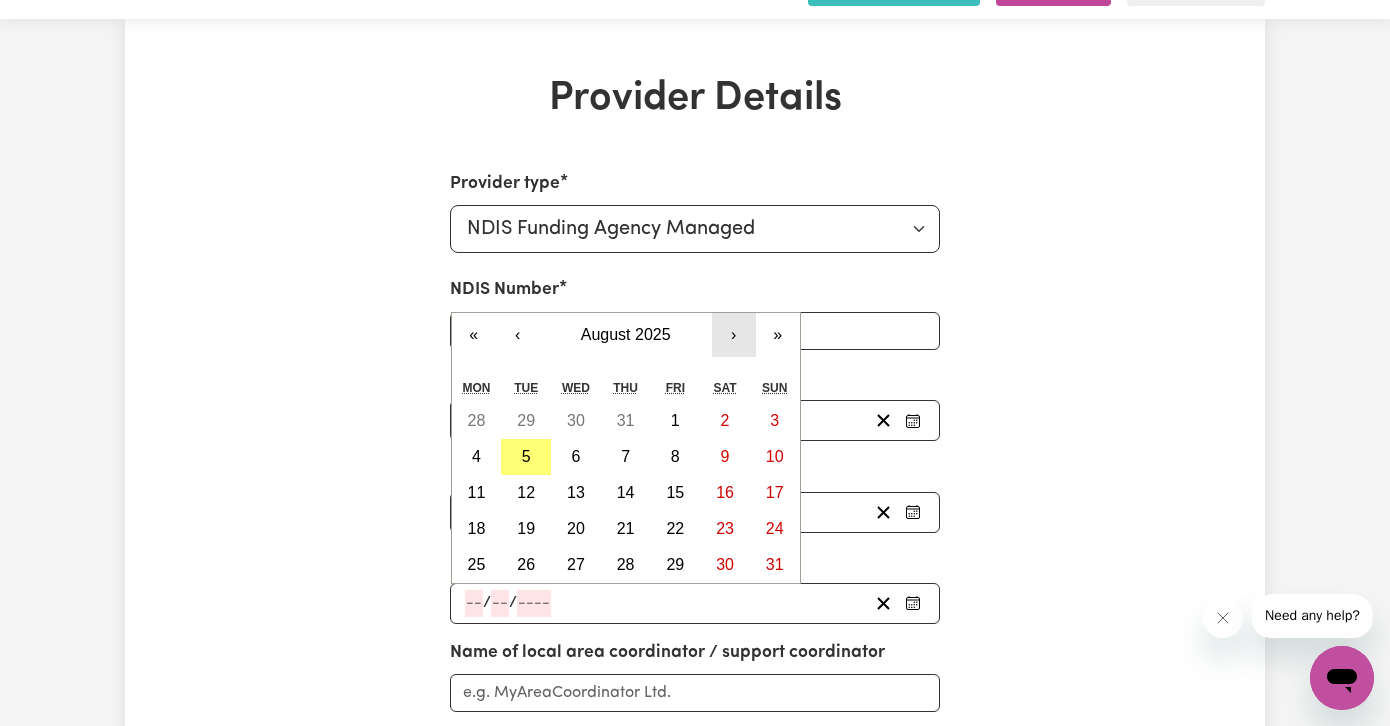 click on "›" at bounding box center [734, 335] 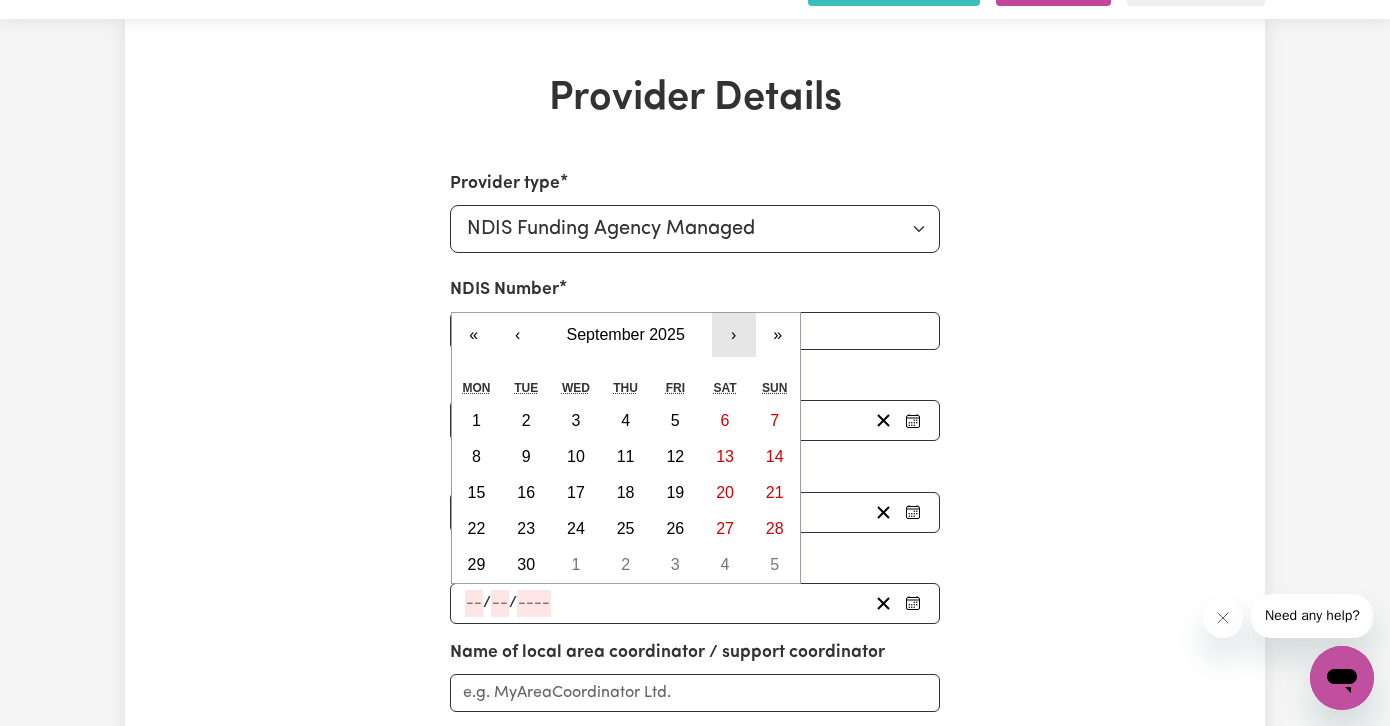 click on "›" at bounding box center (734, 335) 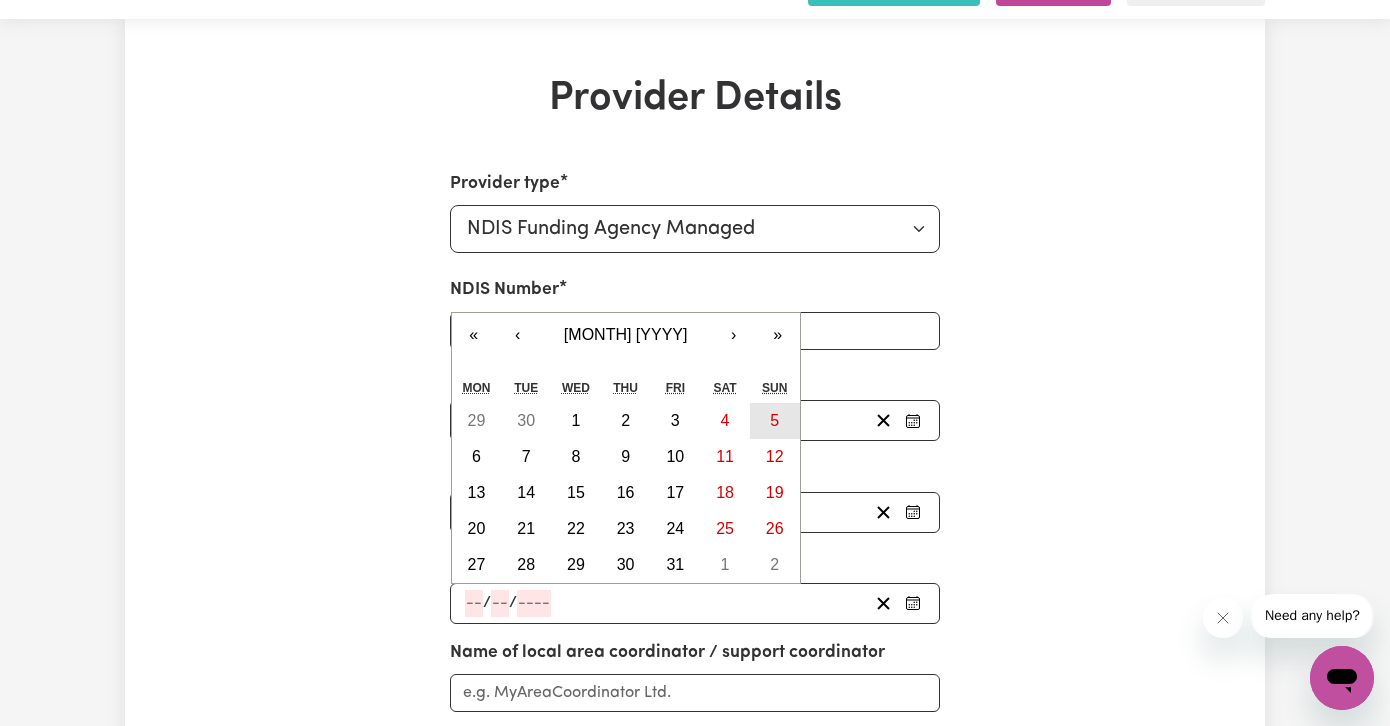click on "5" at bounding box center [775, 421] 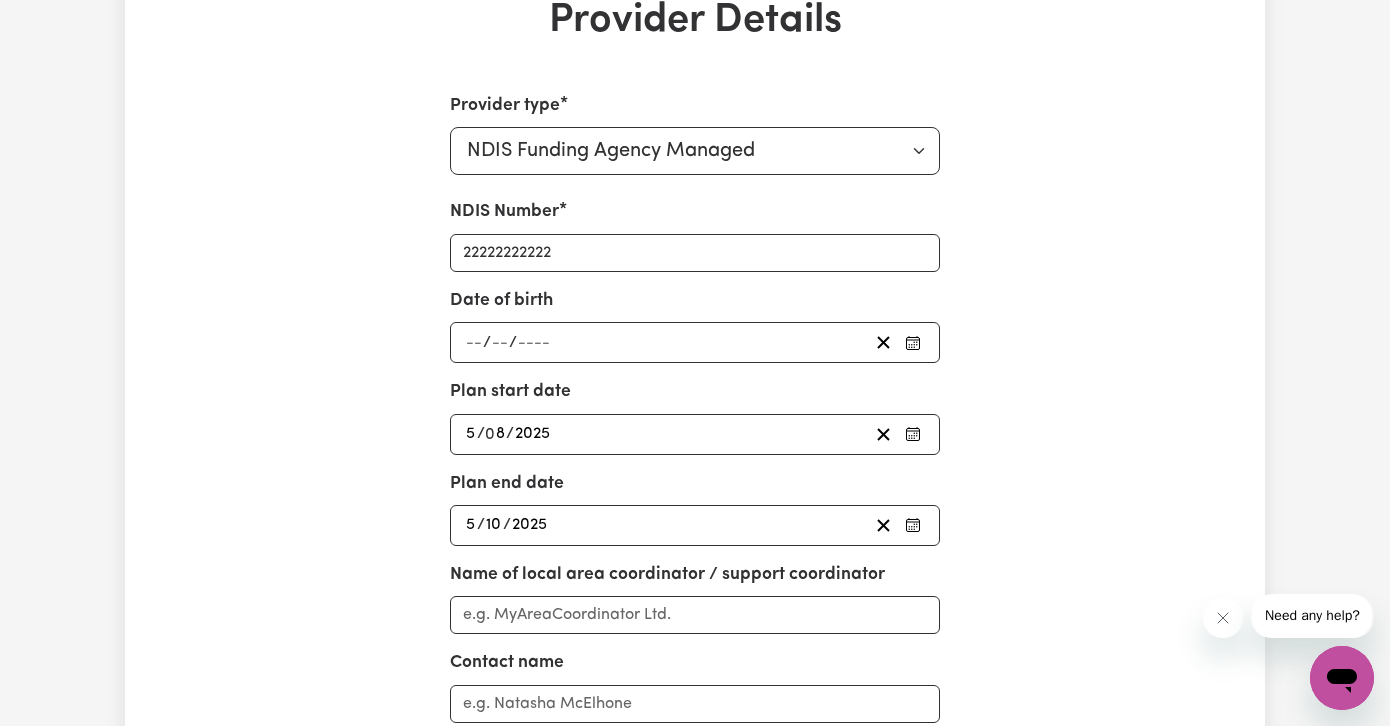 scroll, scrollTop: 151, scrollLeft: 0, axis: vertical 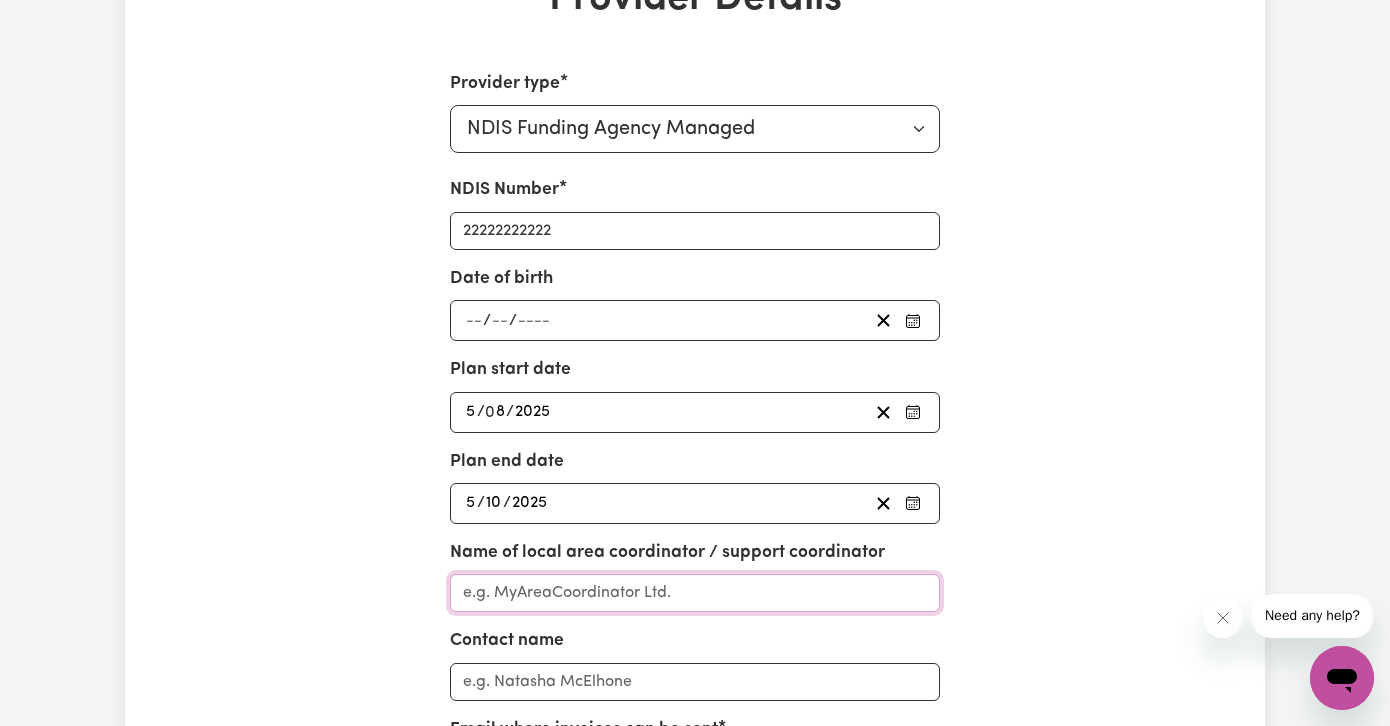 click on "Name of local area coordinator / support coordinator" at bounding box center (695, 593) 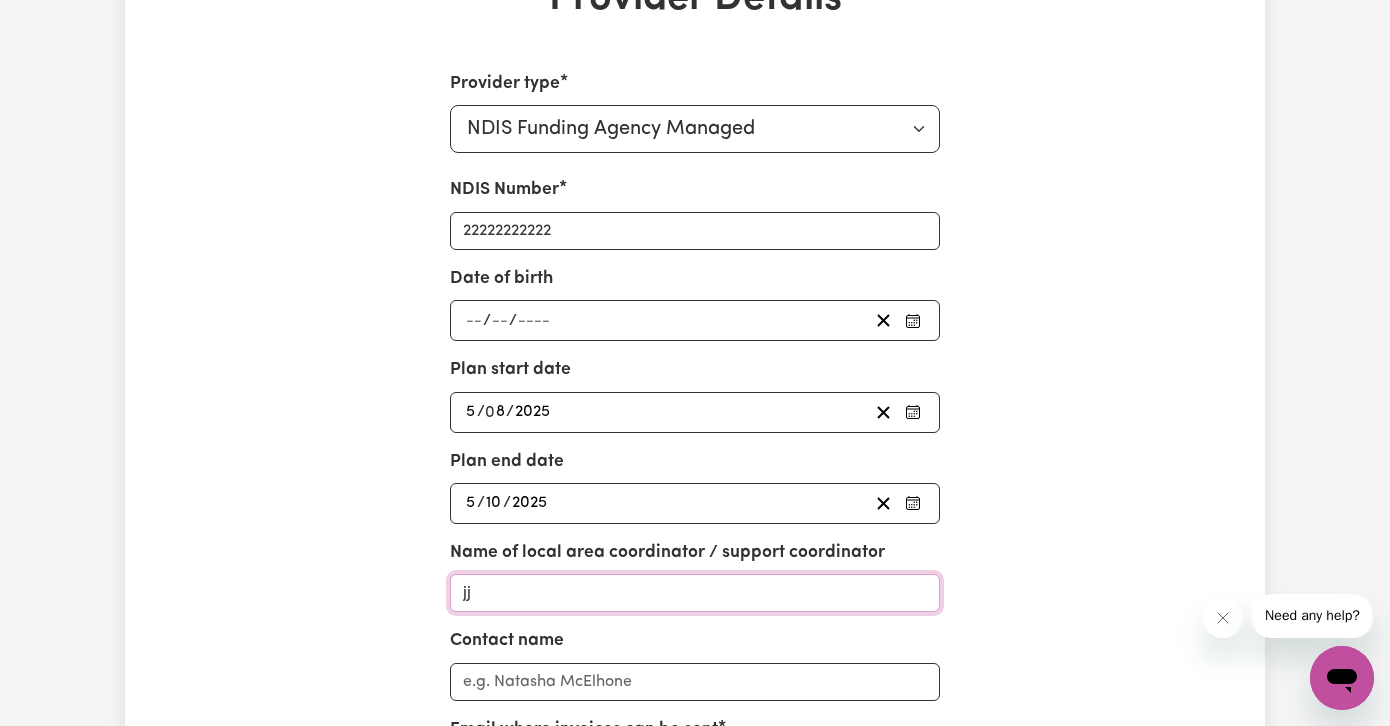 type on "jj" 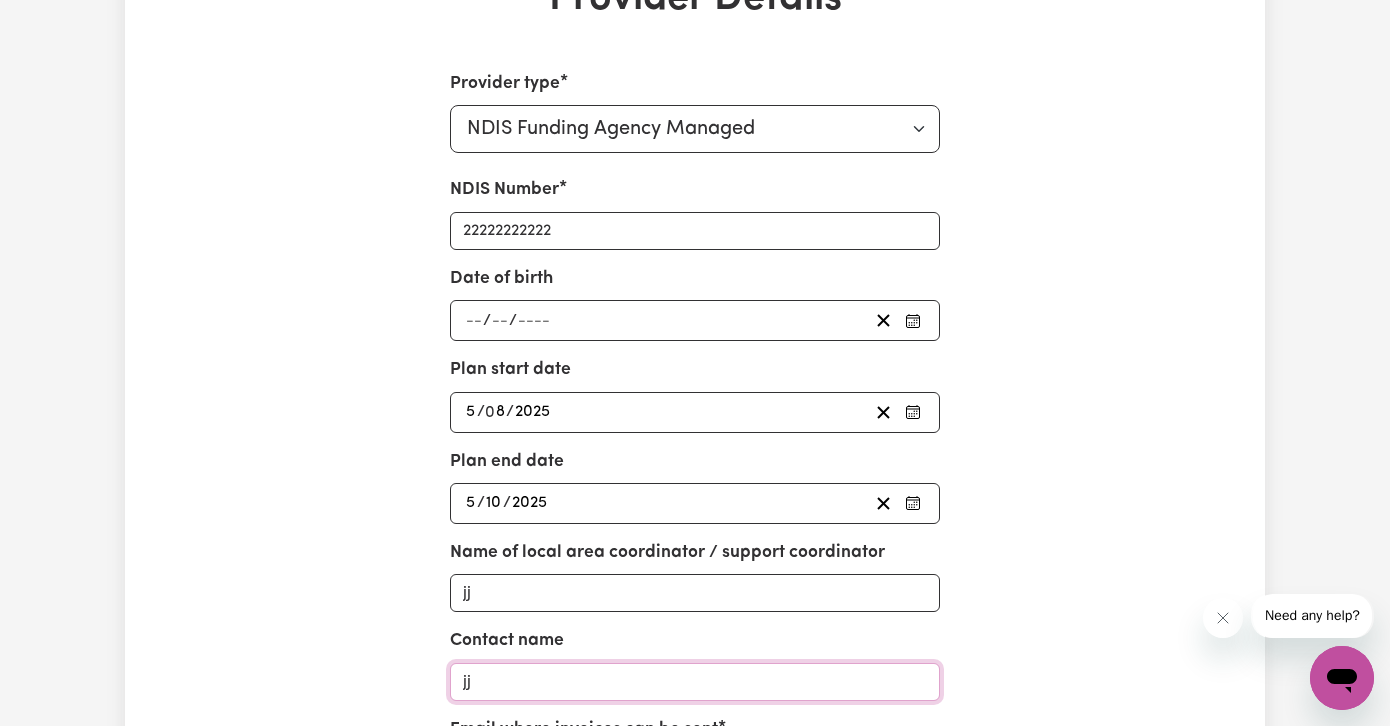 type on "jj" 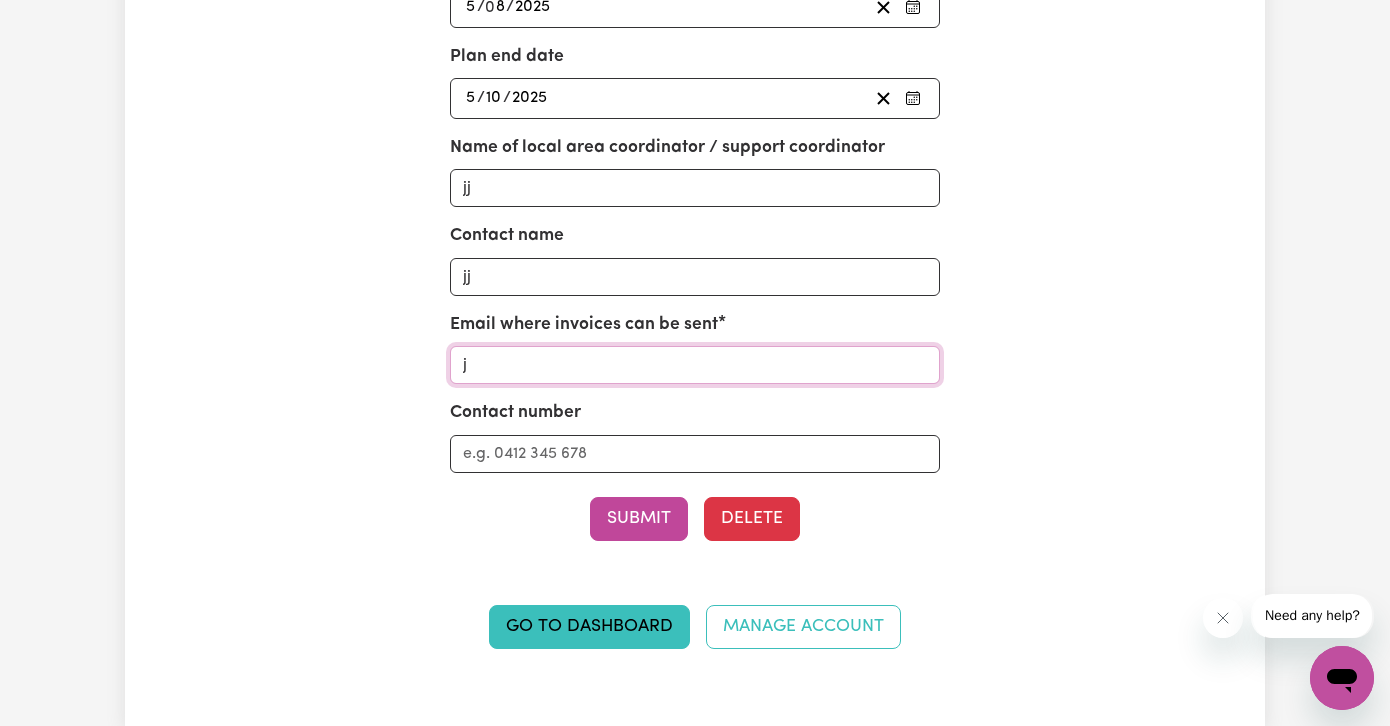 scroll, scrollTop: 558, scrollLeft: 0, axis: vertical 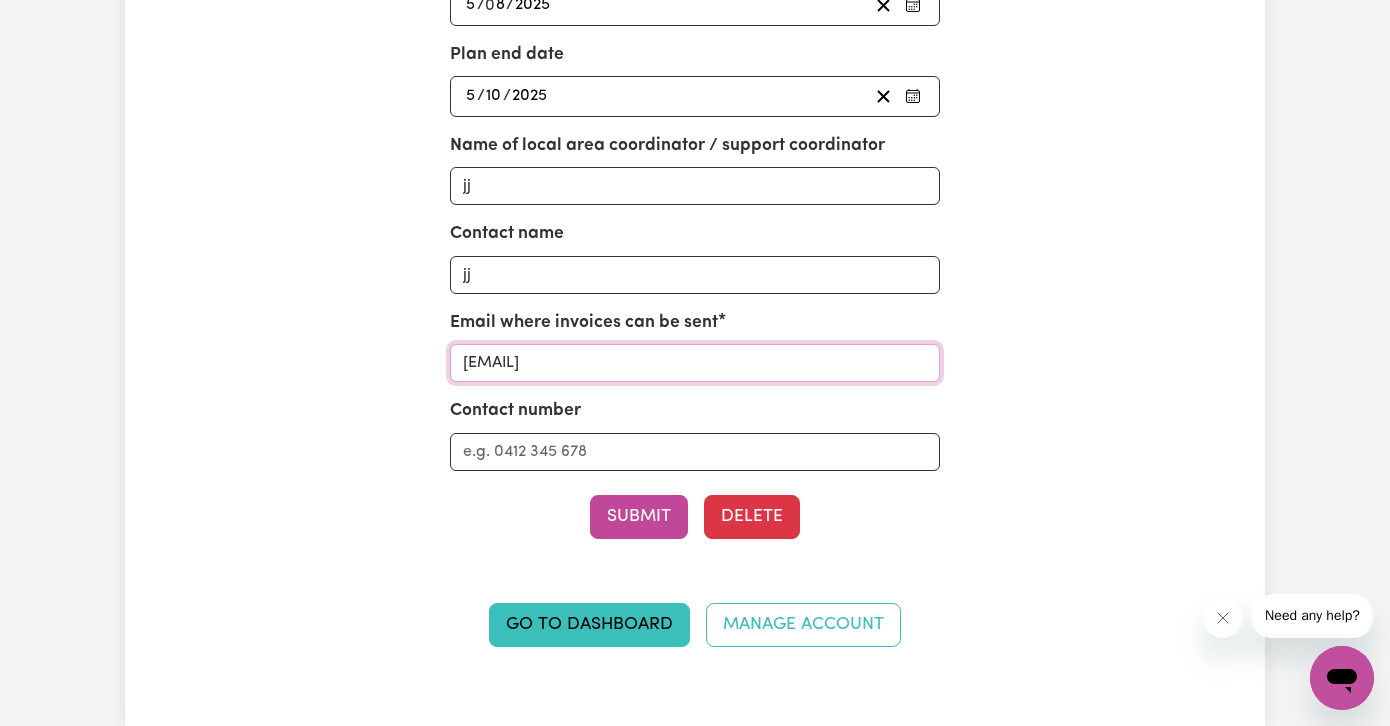 type on "[EMAIL]" 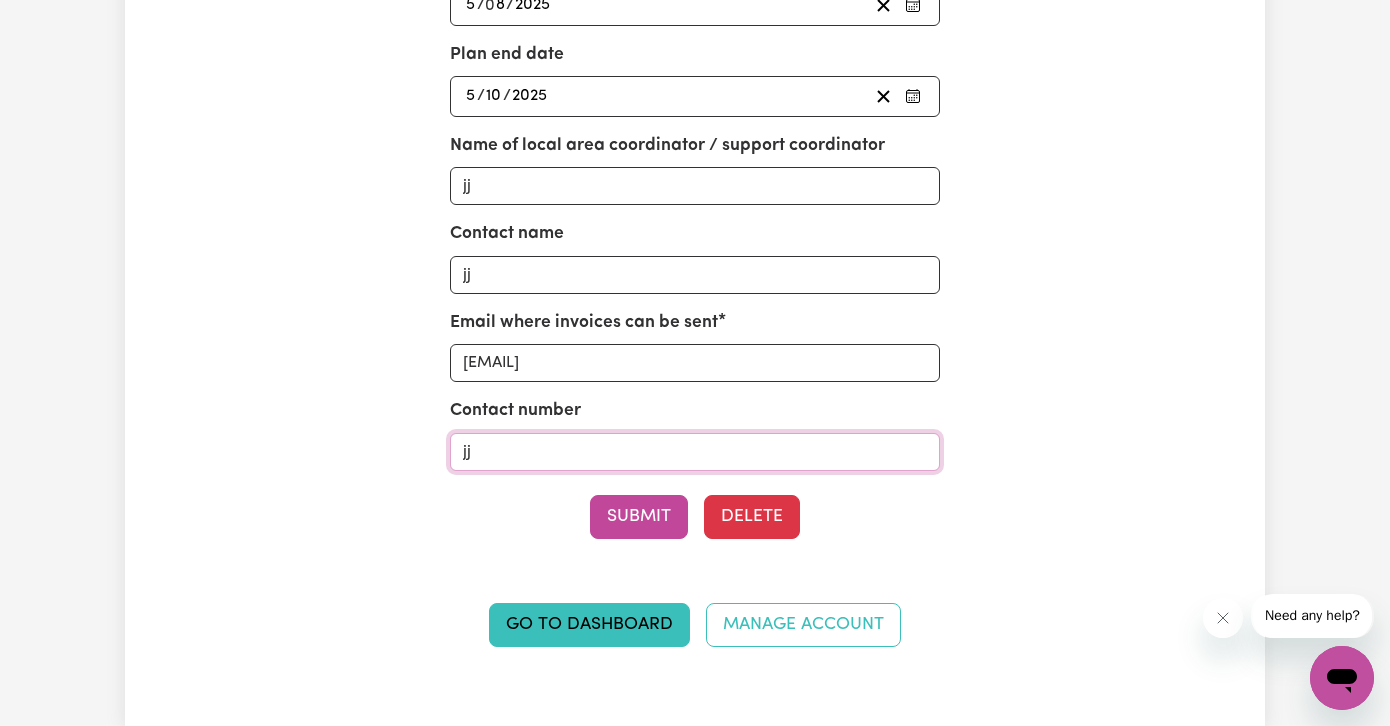 type on "j" 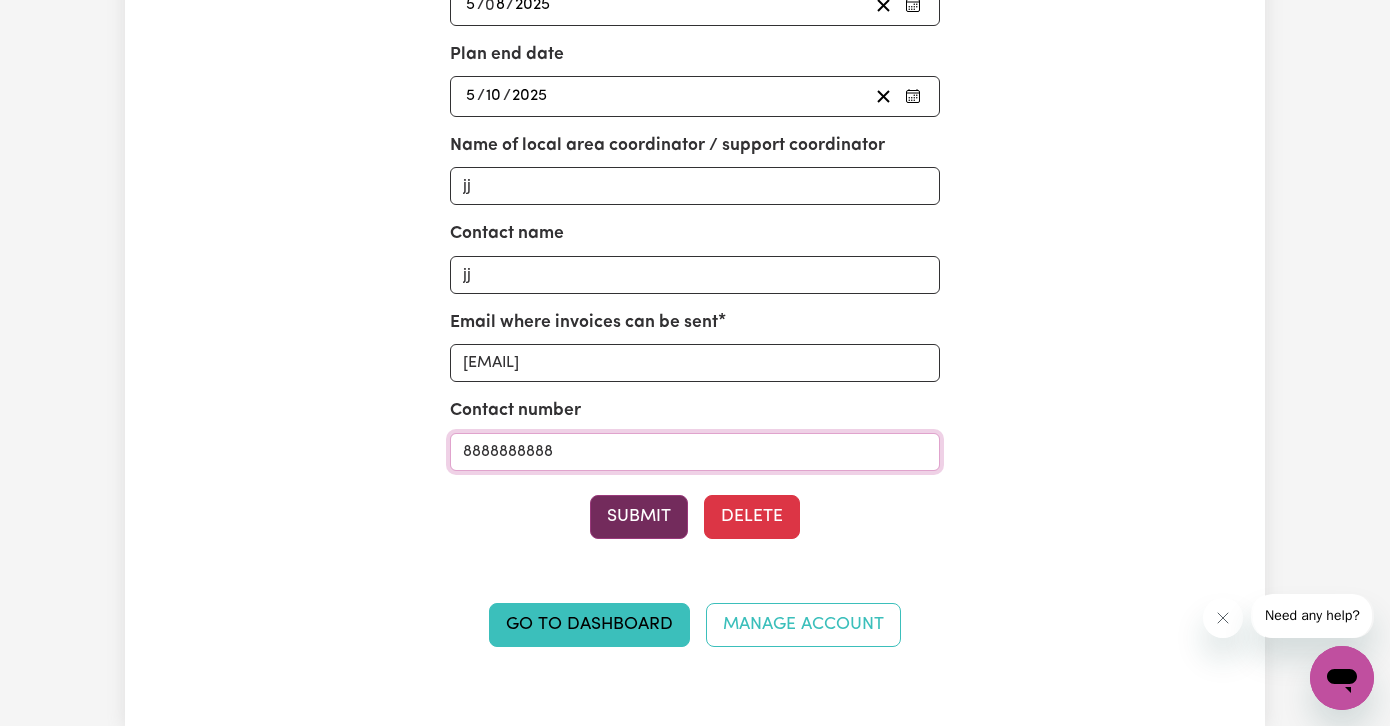 type on "8888888888" 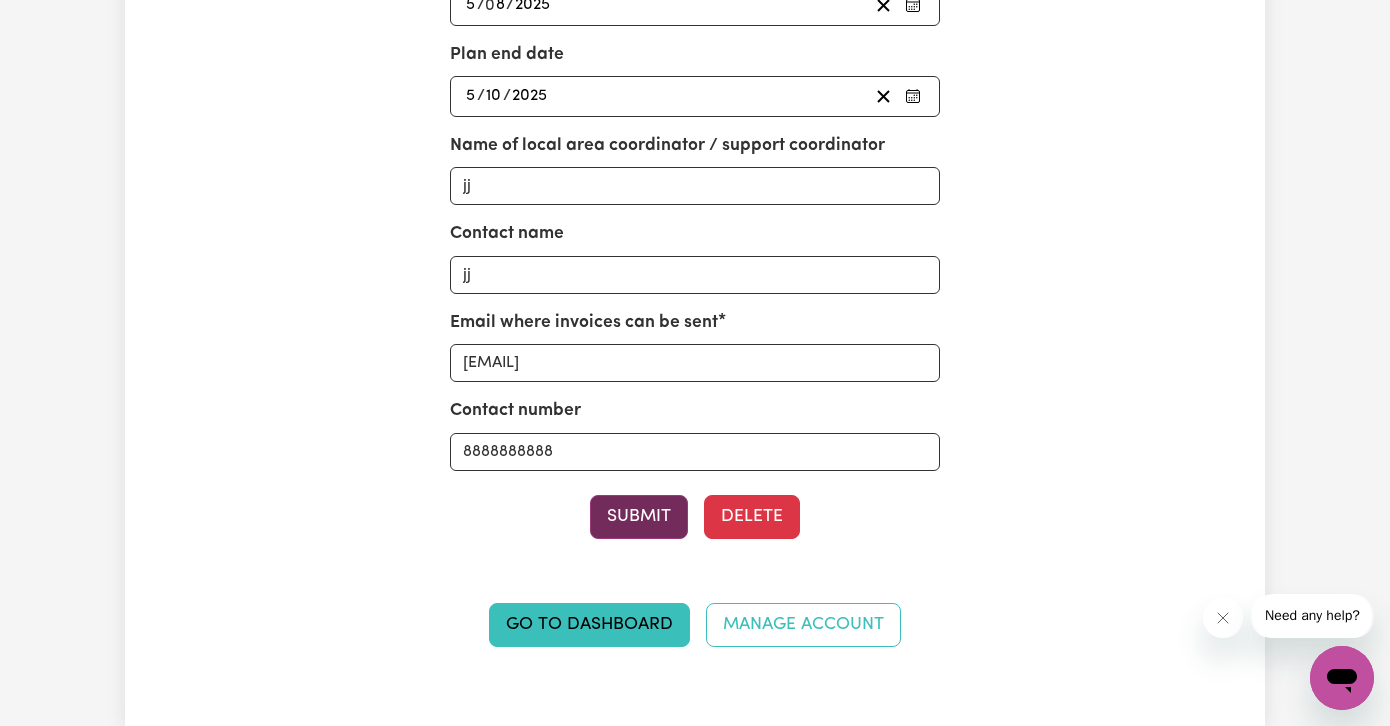 click on "Submit" at bounding box center [639, 517] 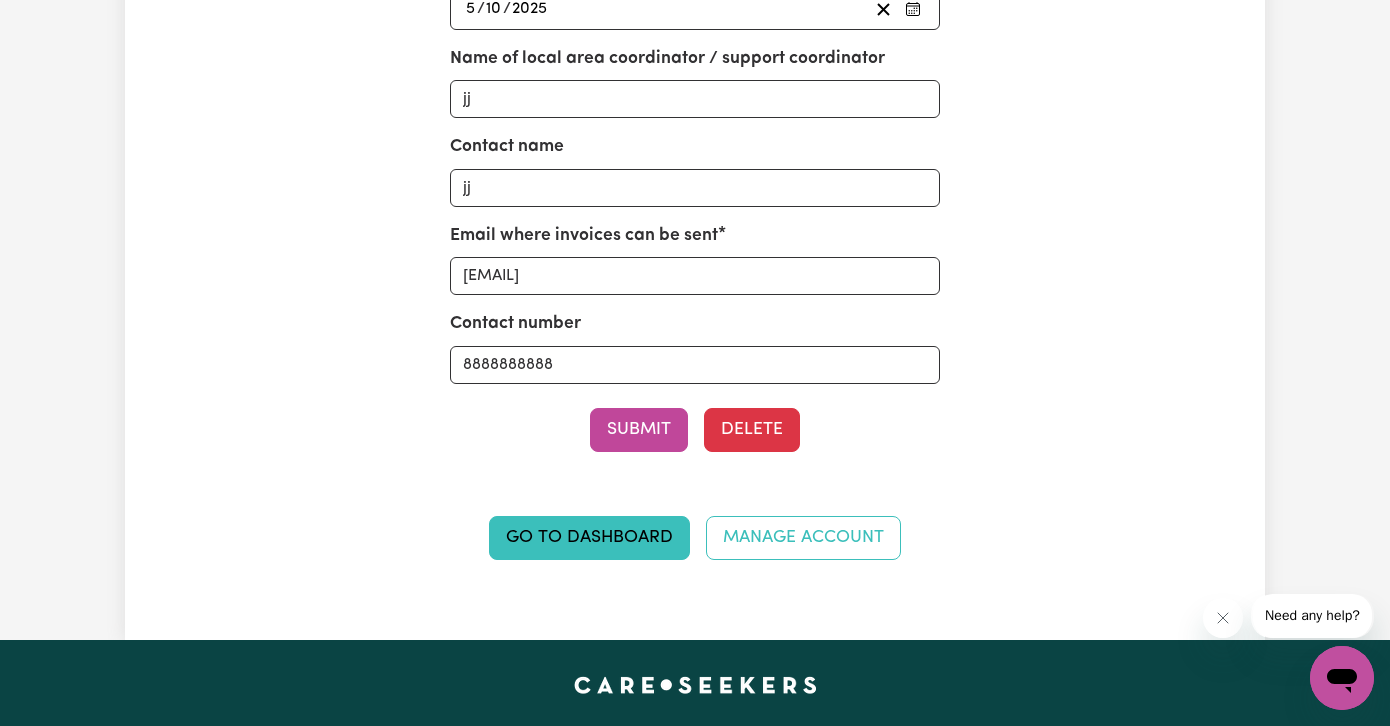 scroll, scrollTop: 0, scrollLeft: 0, axis: both 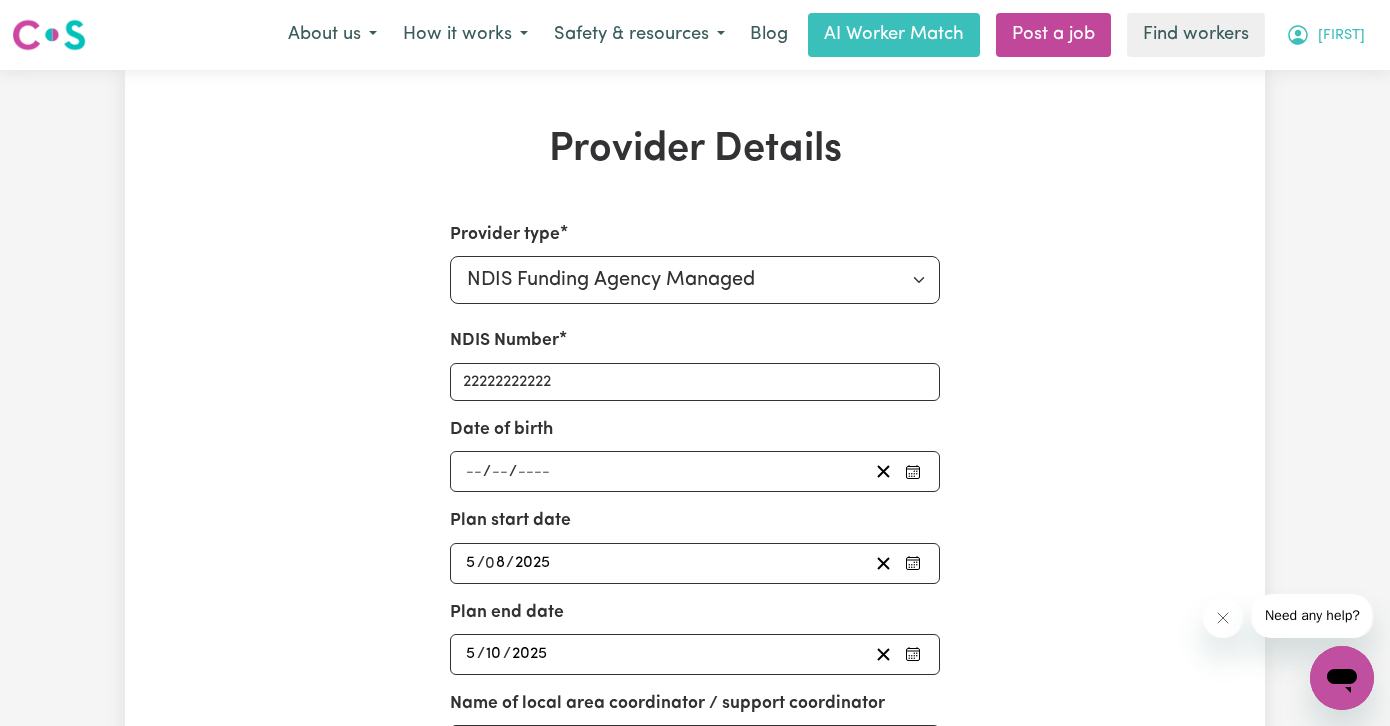 click on "[FIRST]" at bounding box center (1341, 36) 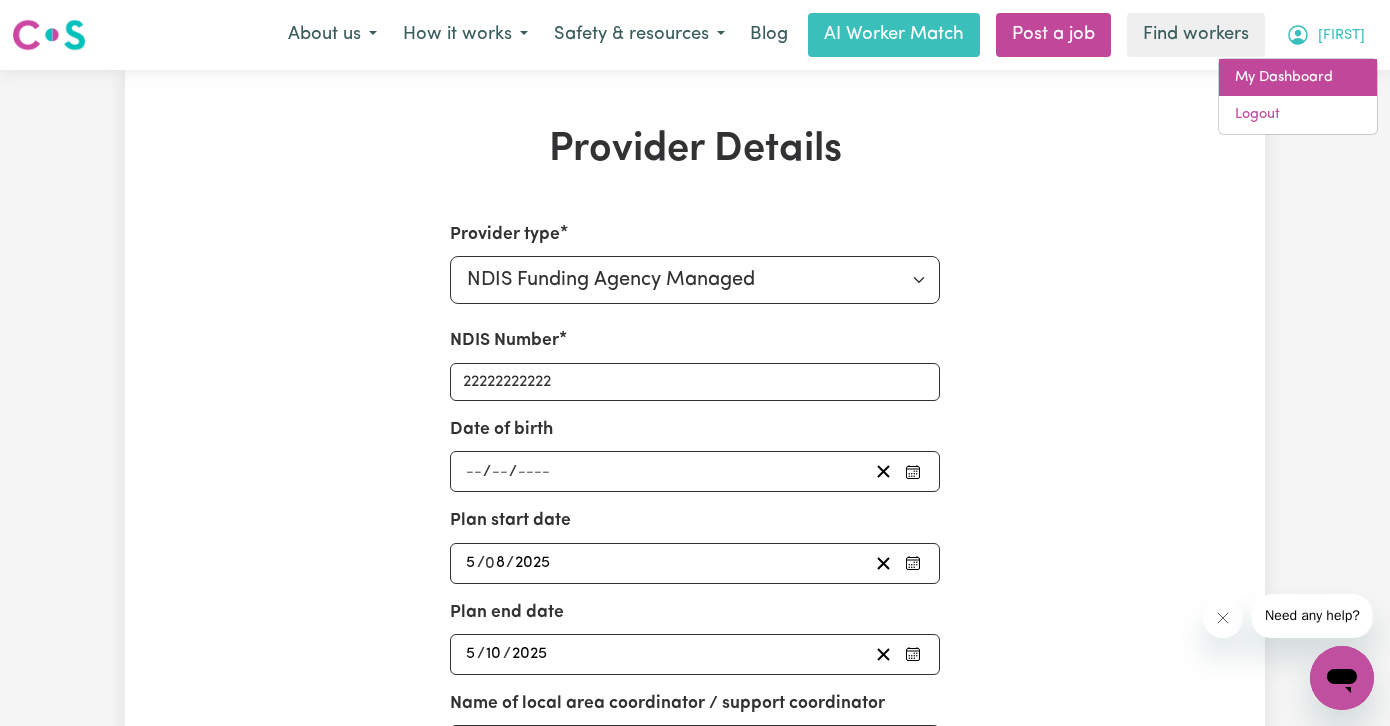 click on "My Dashboard" at bounding box center [1298, 78] 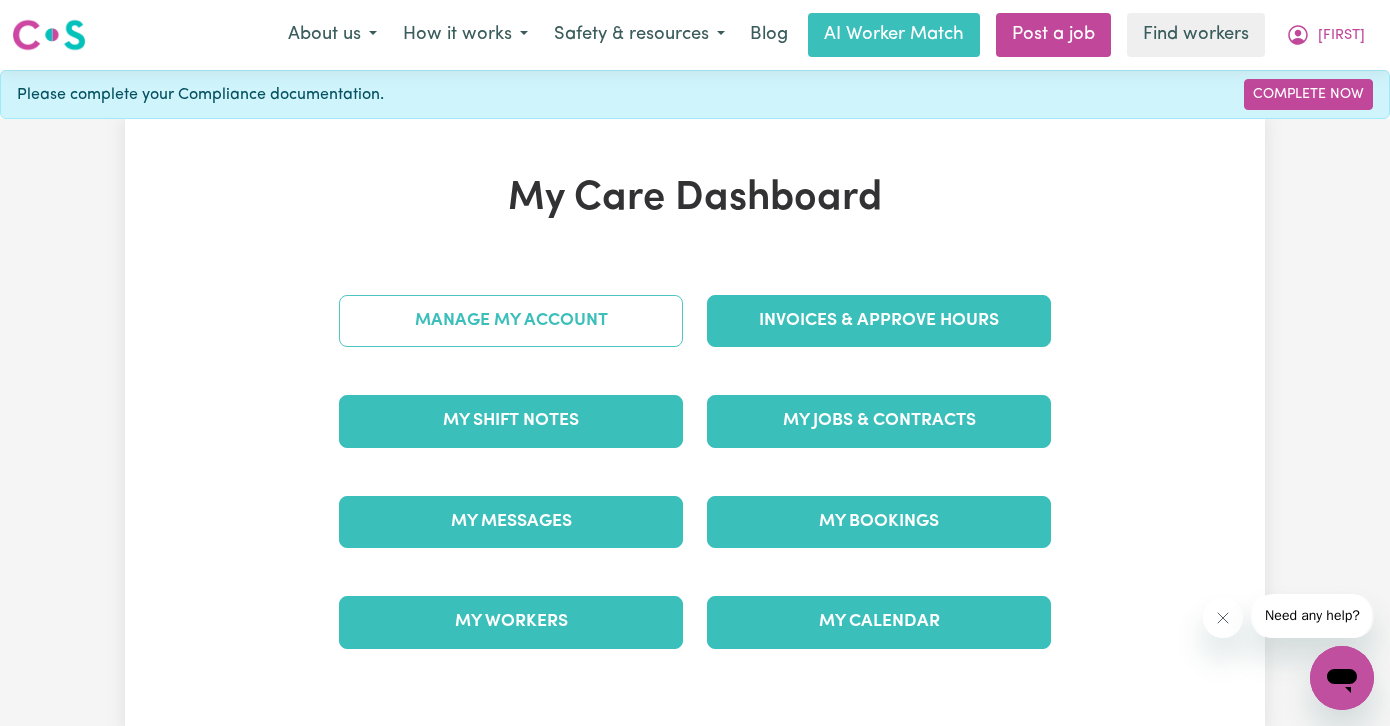 click on "Manage My Account" at bounding box center (511, 321) 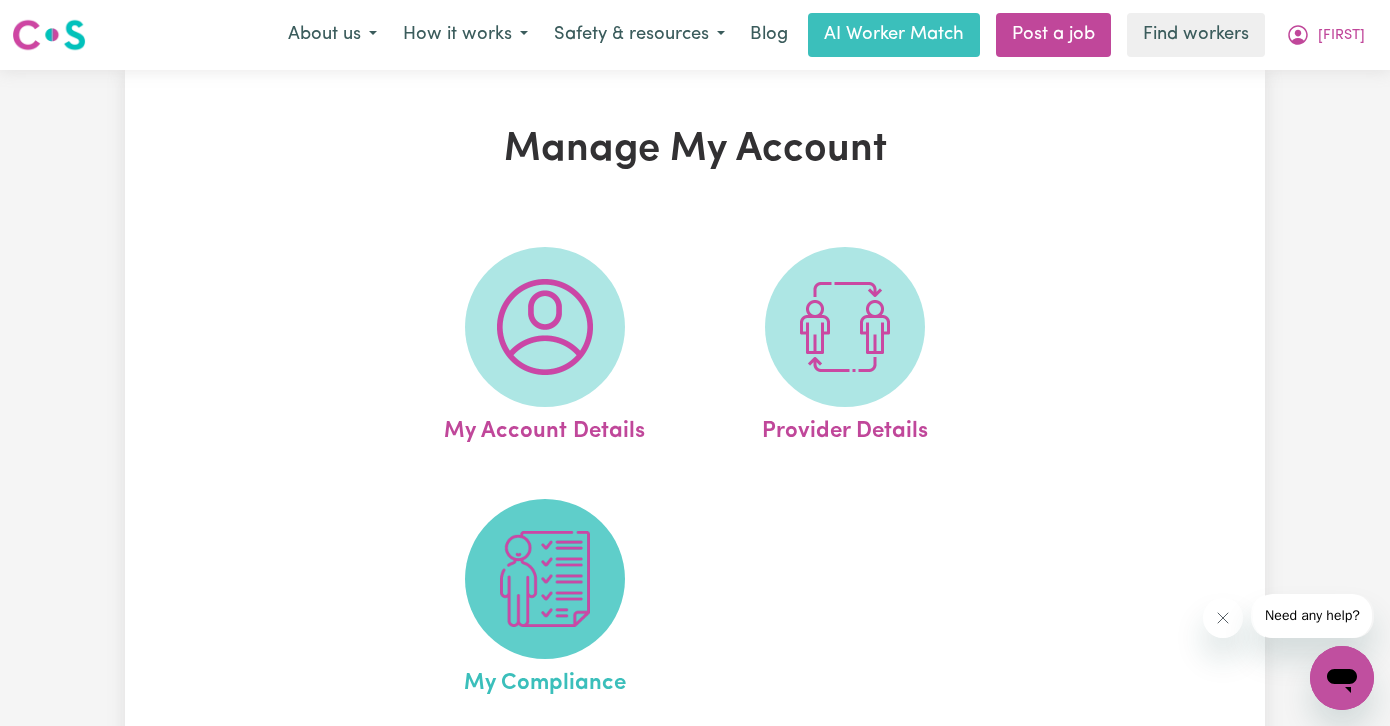 click at bounding box center [545, 579] 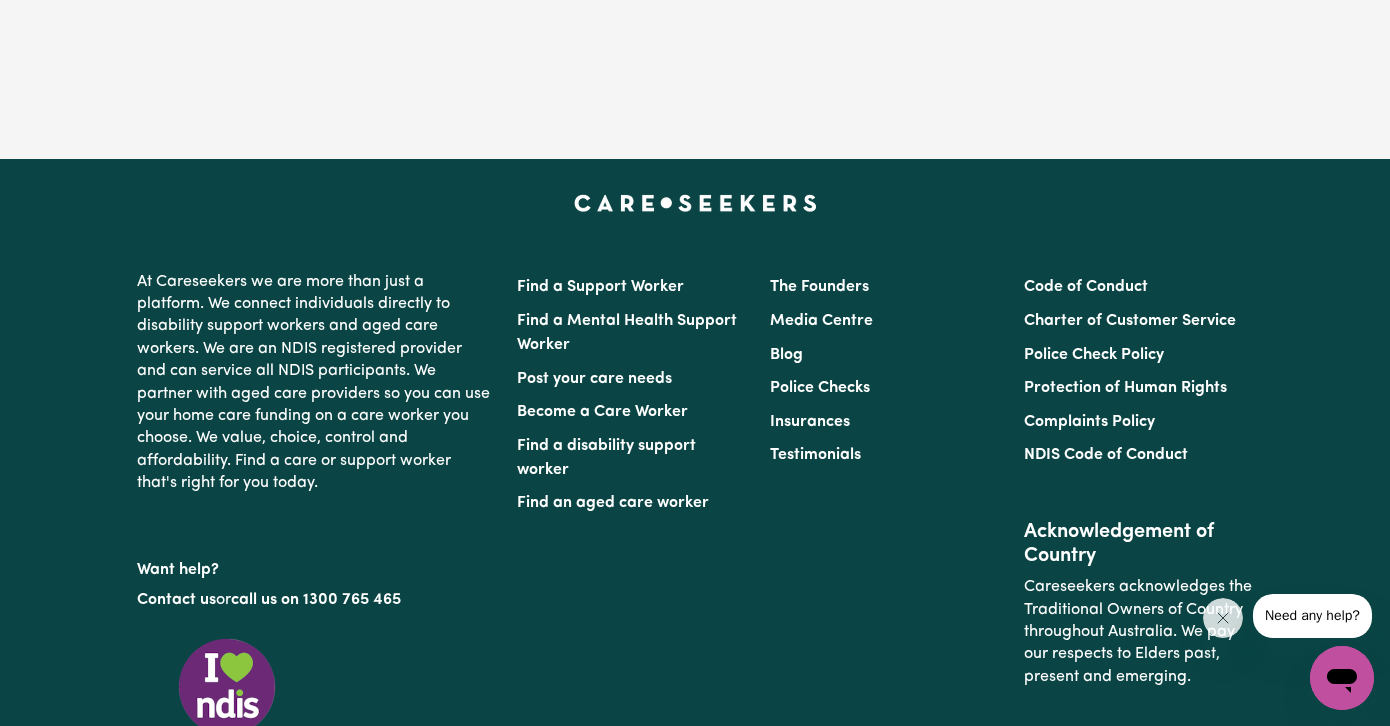 scroll, scrollTop: 1833, scrollLeft: 0, axis: vertical 